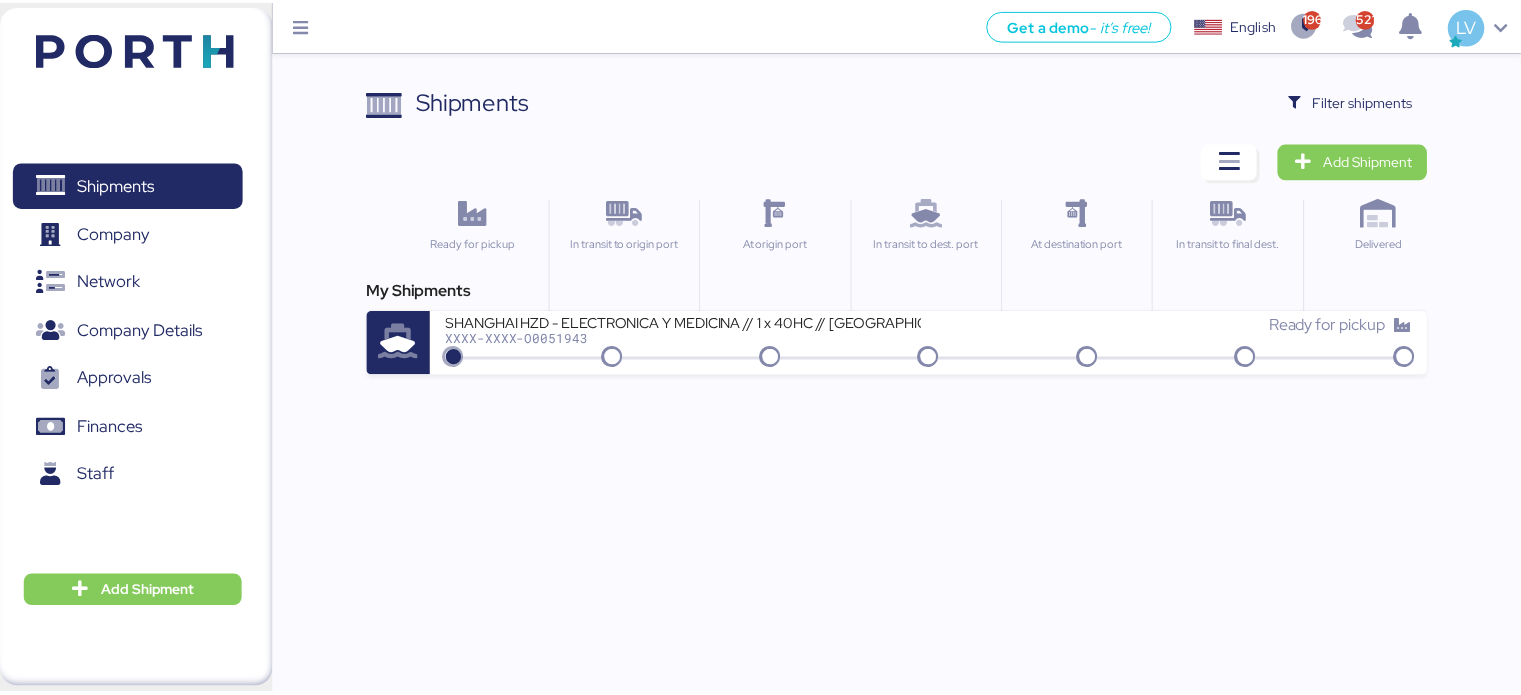 scroll, scrollTop: 0, scrollLeft: 0, axis: both 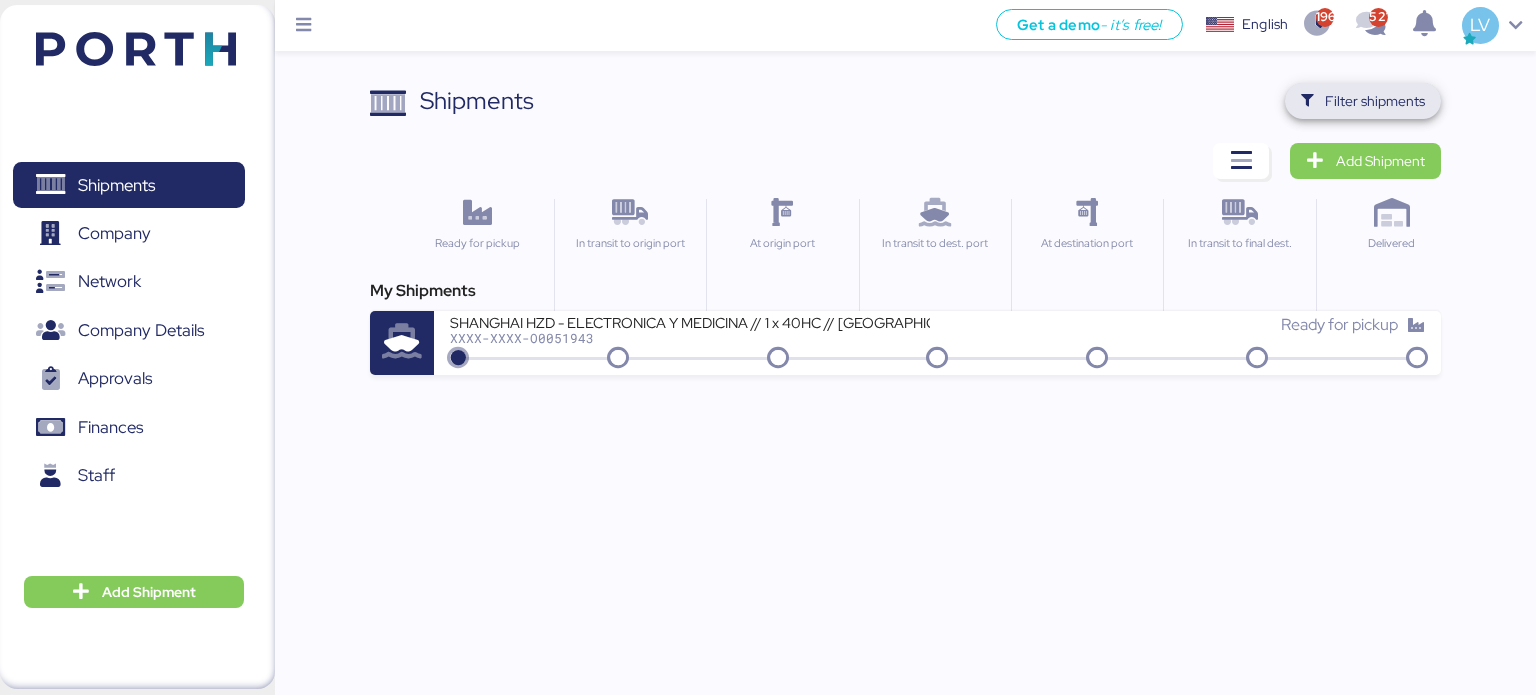 click on "Filter shipments" at bounding box center (1375, 101) 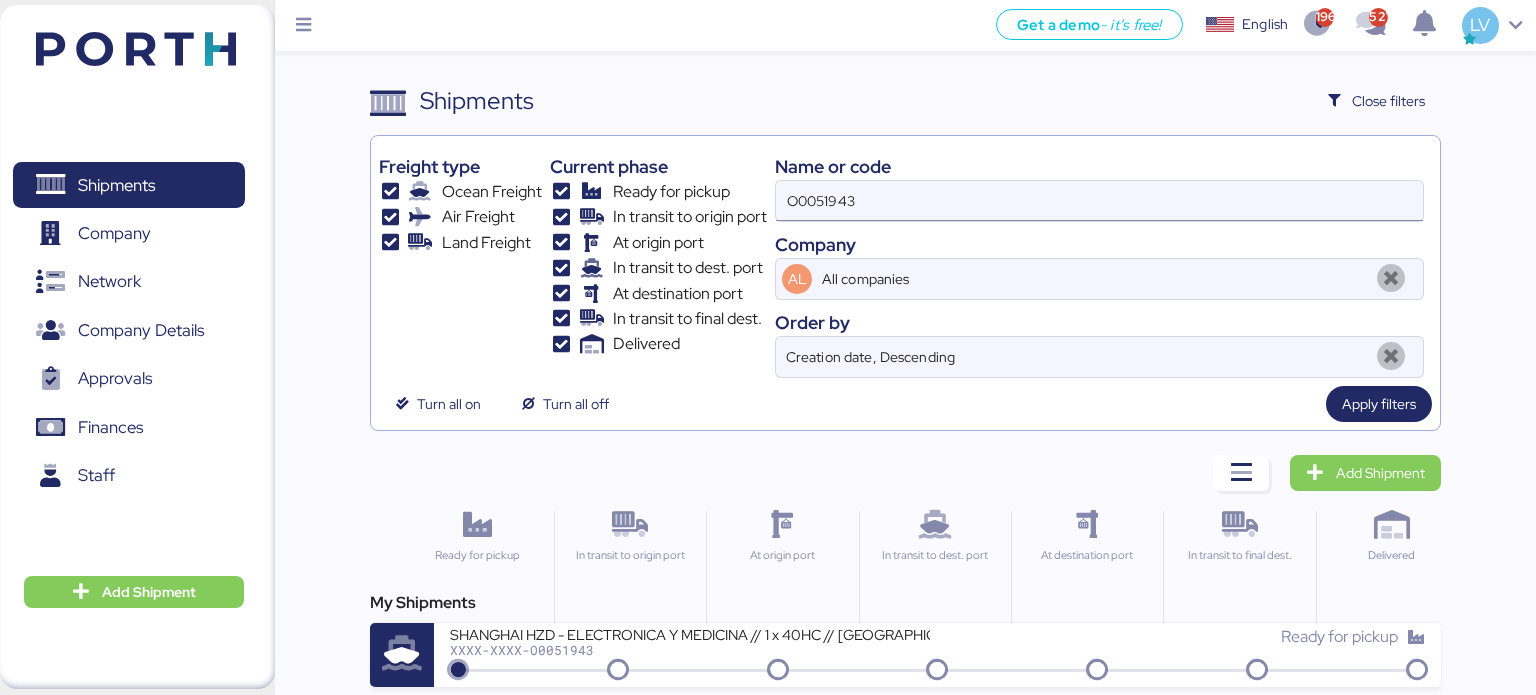 click on "O0051943" at bounding box center (1099, 201) 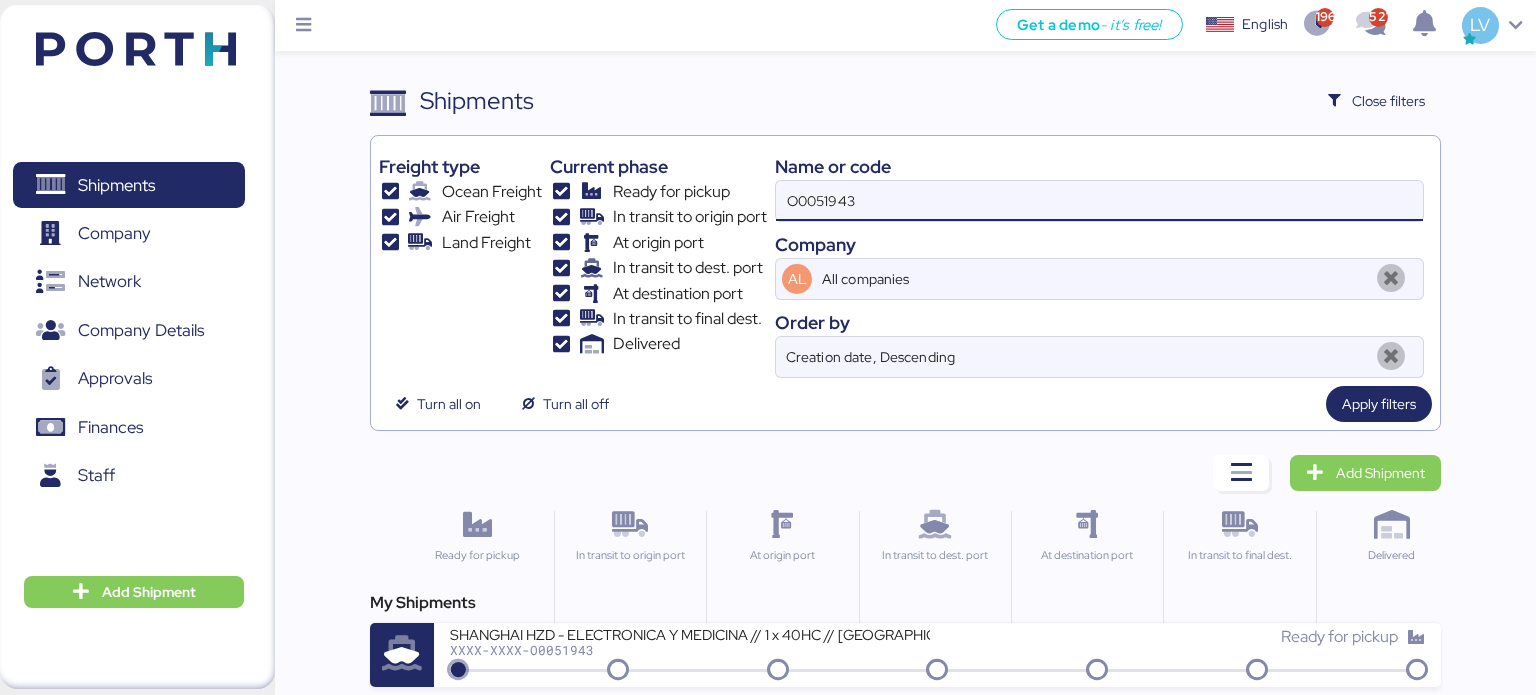 click on "O0051943" at bounding box center (1099, 201) 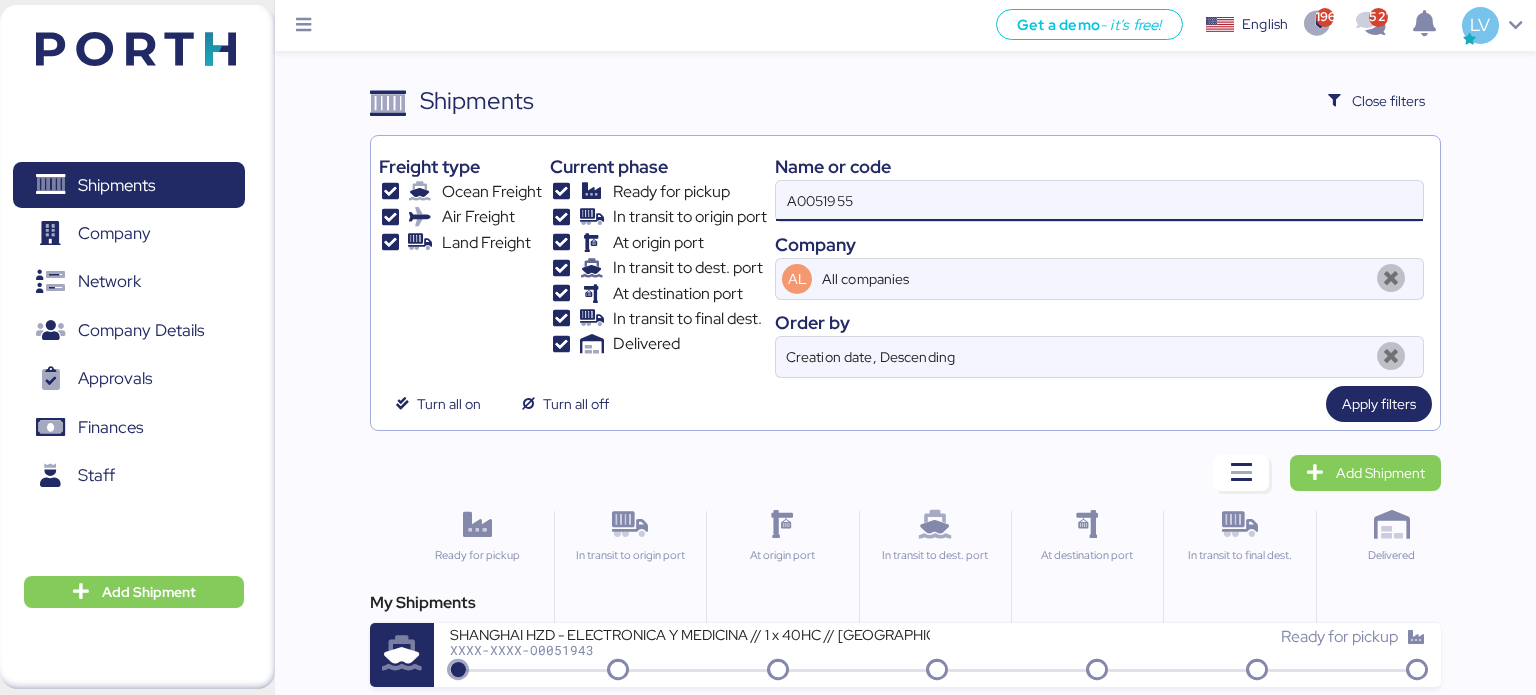type on "A0051955" 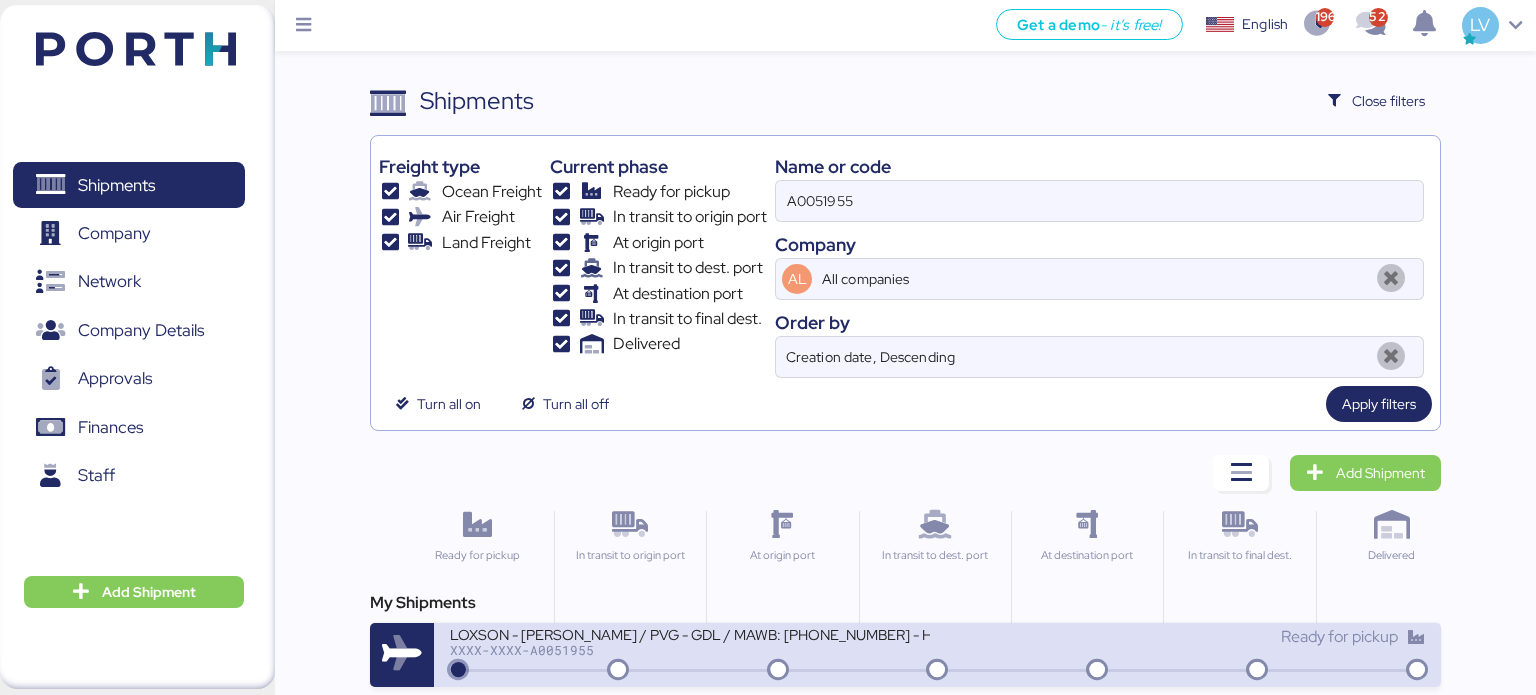 click on "XXXX-XXXX-A0051955" at bounding box center [690, 650] 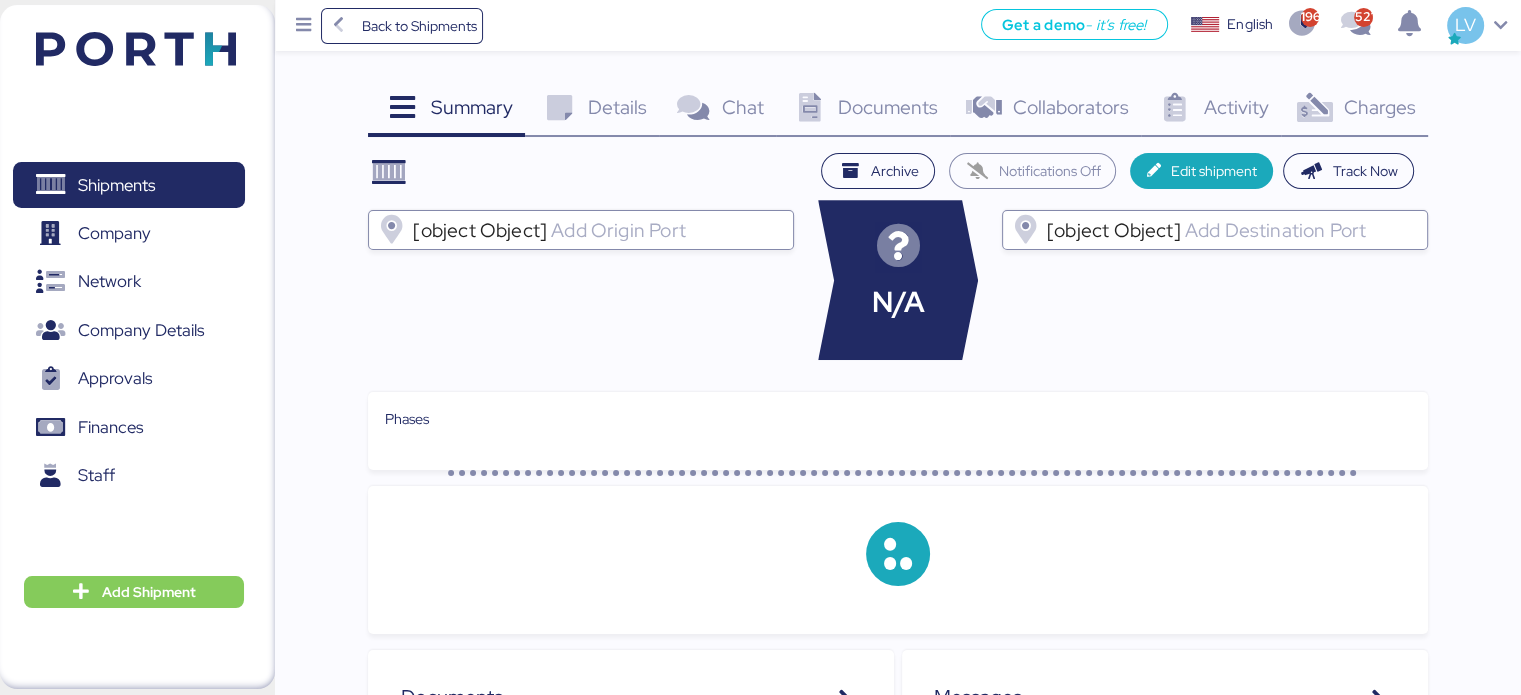 click on "Charges 0" at bounding box center (1354, 110) 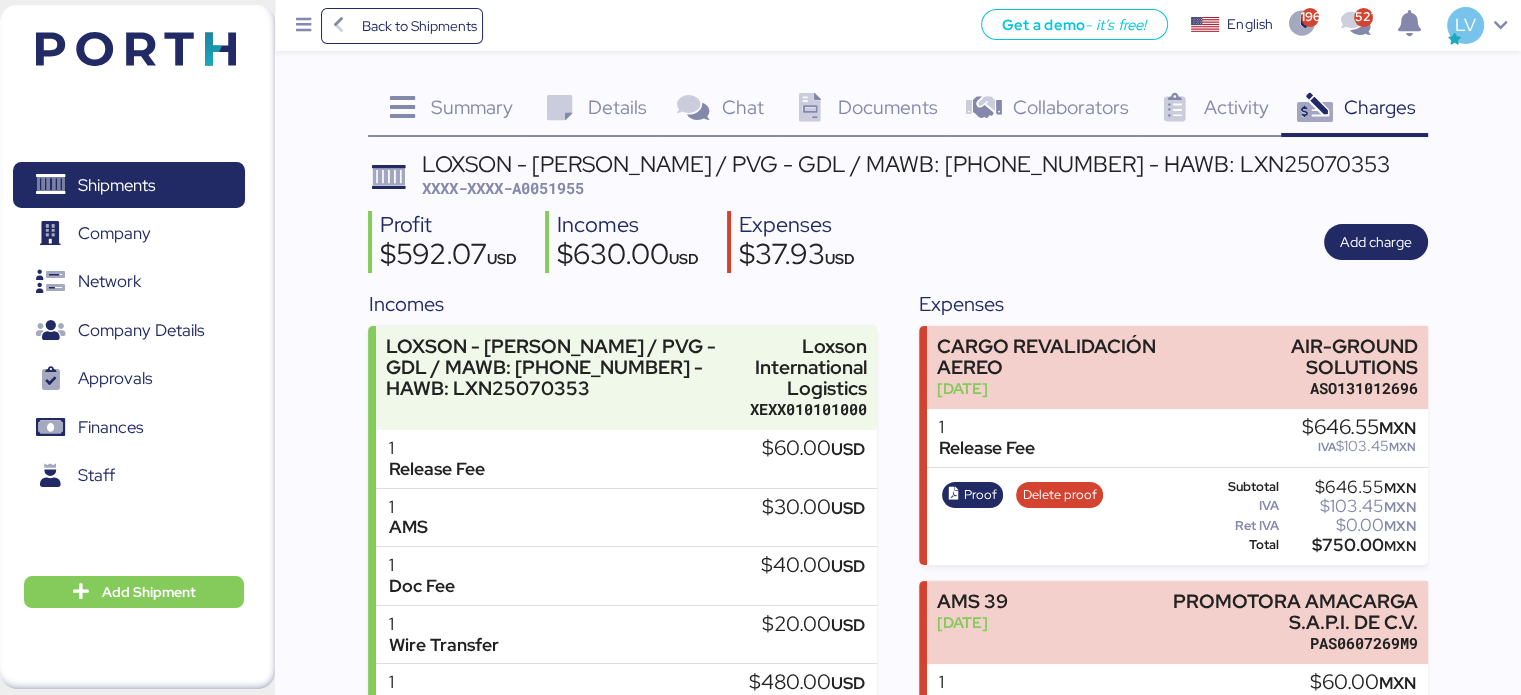 scroll, scrollTop: 140, scrollLeft: 0, axis: vertical 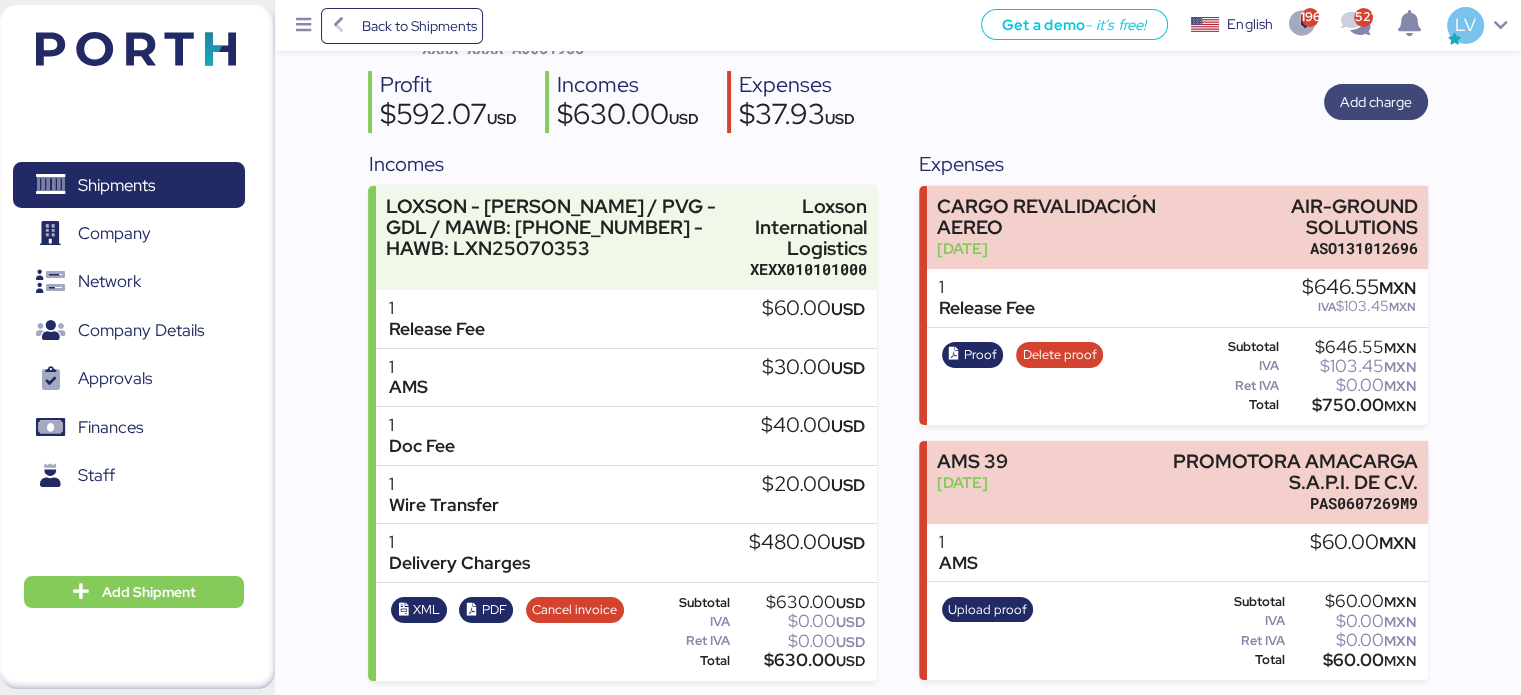 click on "Add charge" at bounding box center (1376, 102) 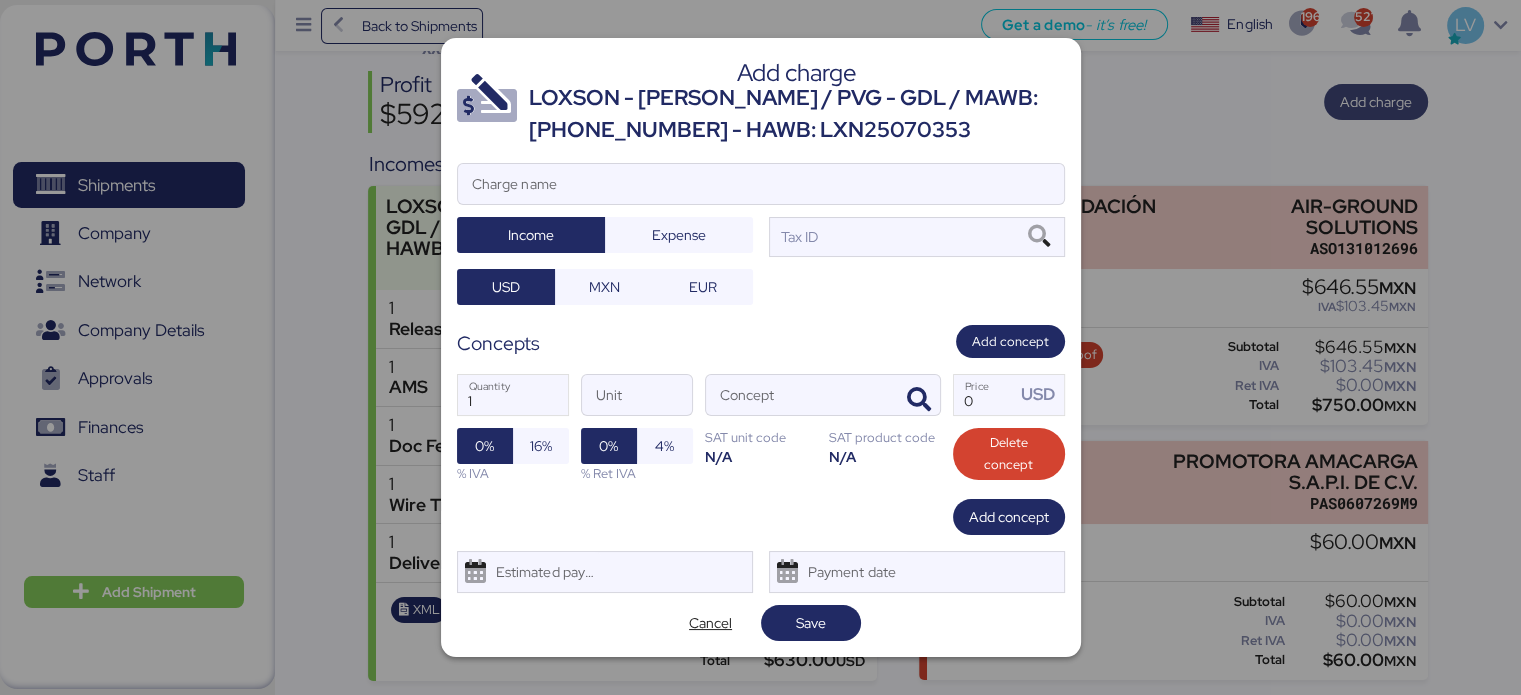 scroll, scrollTop: 0, scrollLeft: 0, axis: both 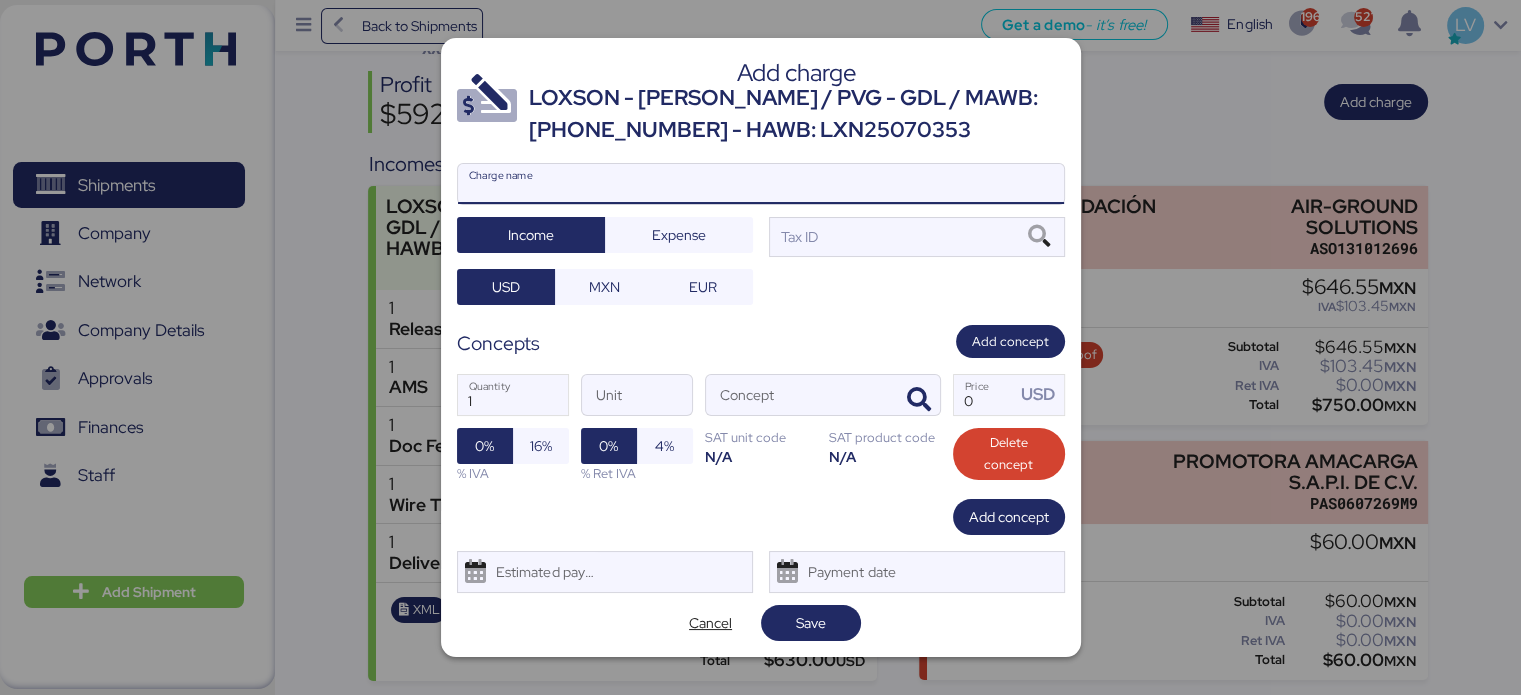 click on "Charge name" at bounding box center (761, 184) 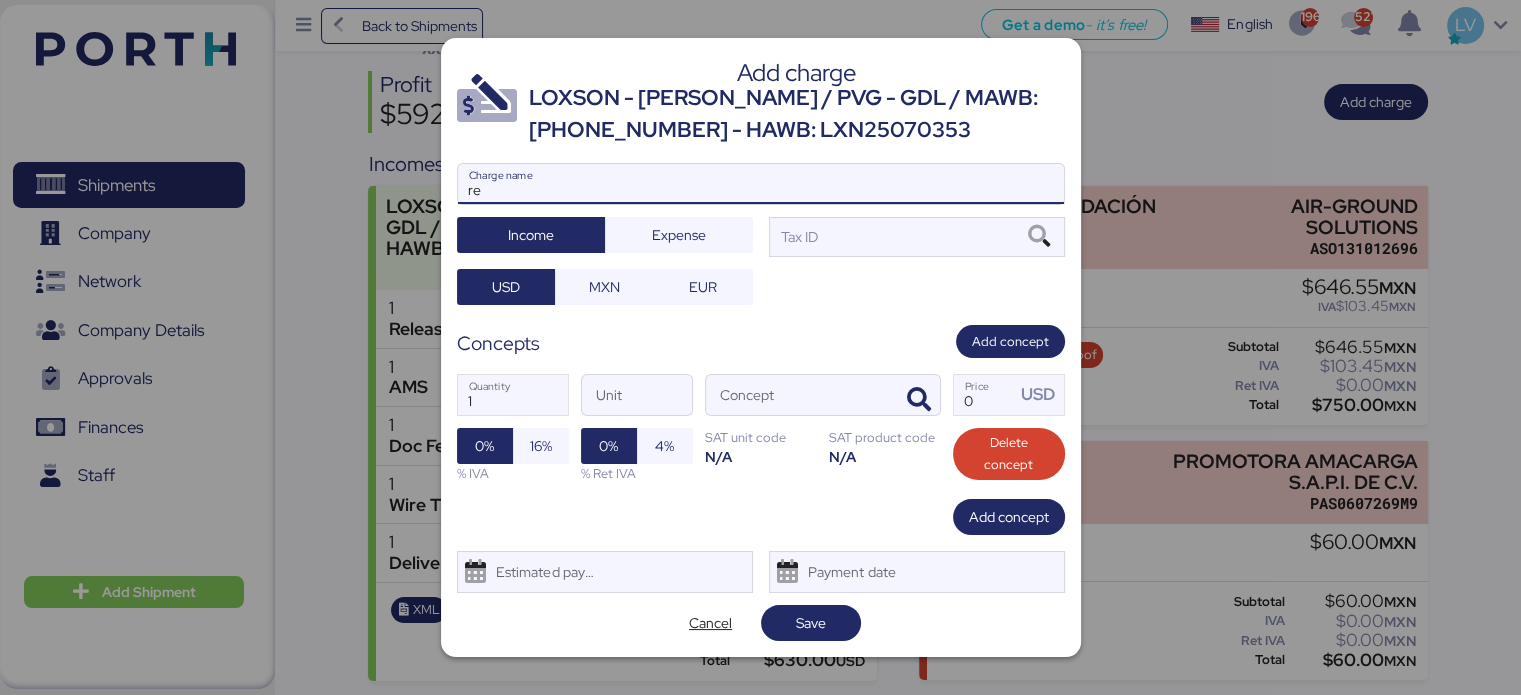 type on "r" 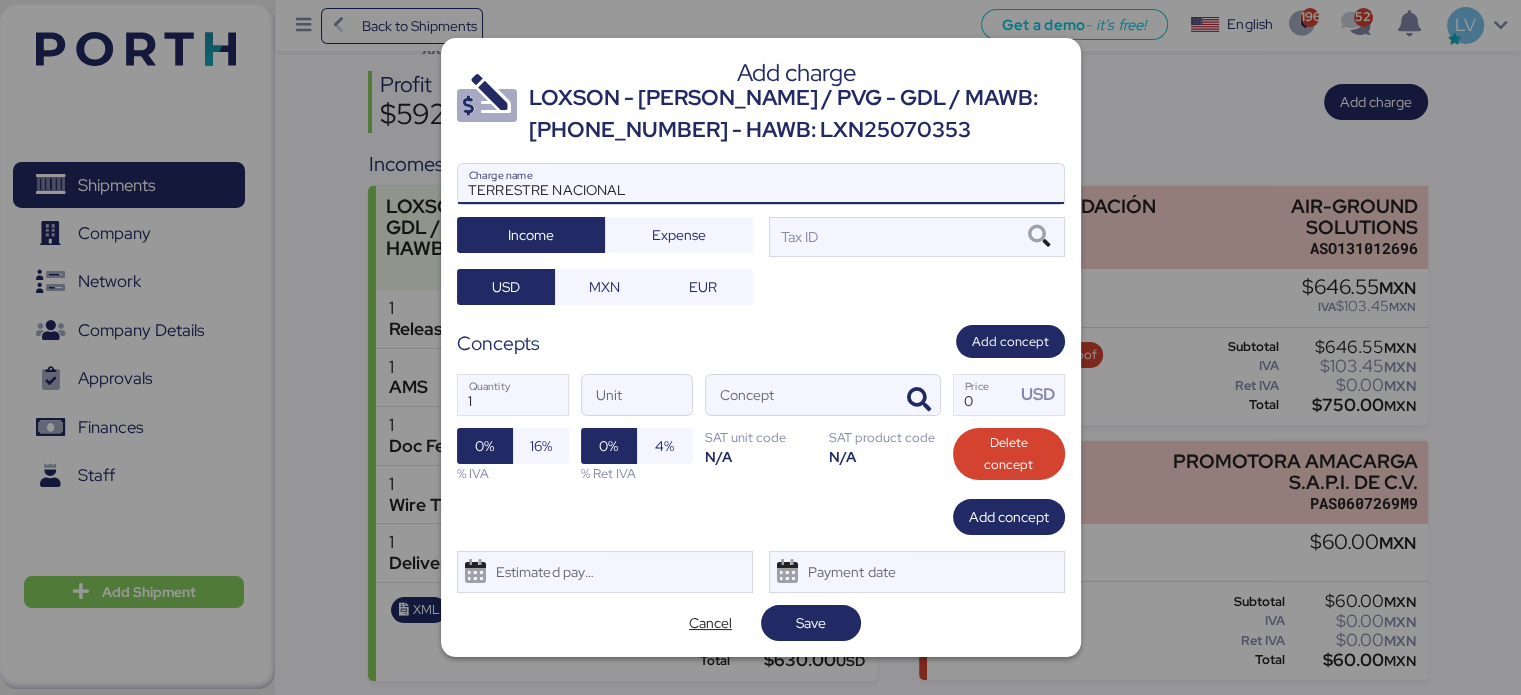 type on "TERRESTRE NACIONAL" 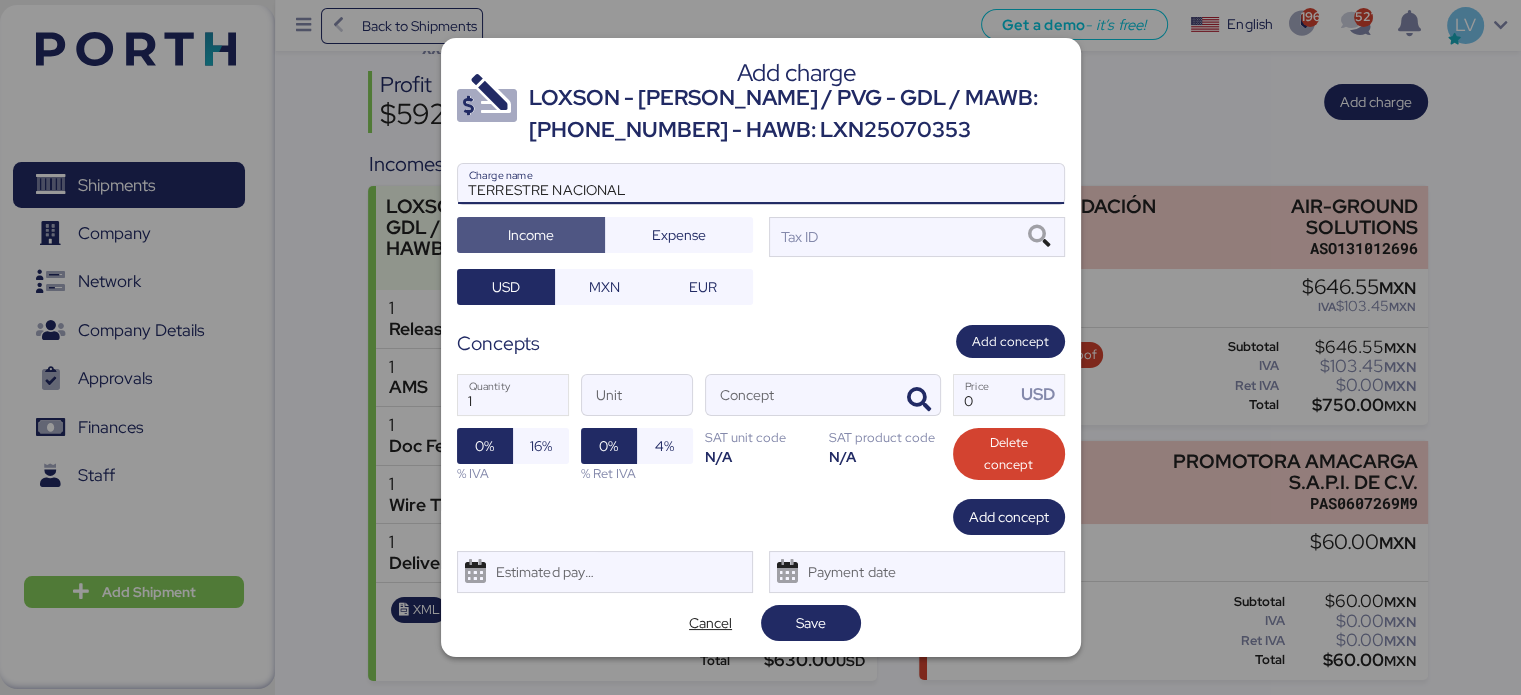 type 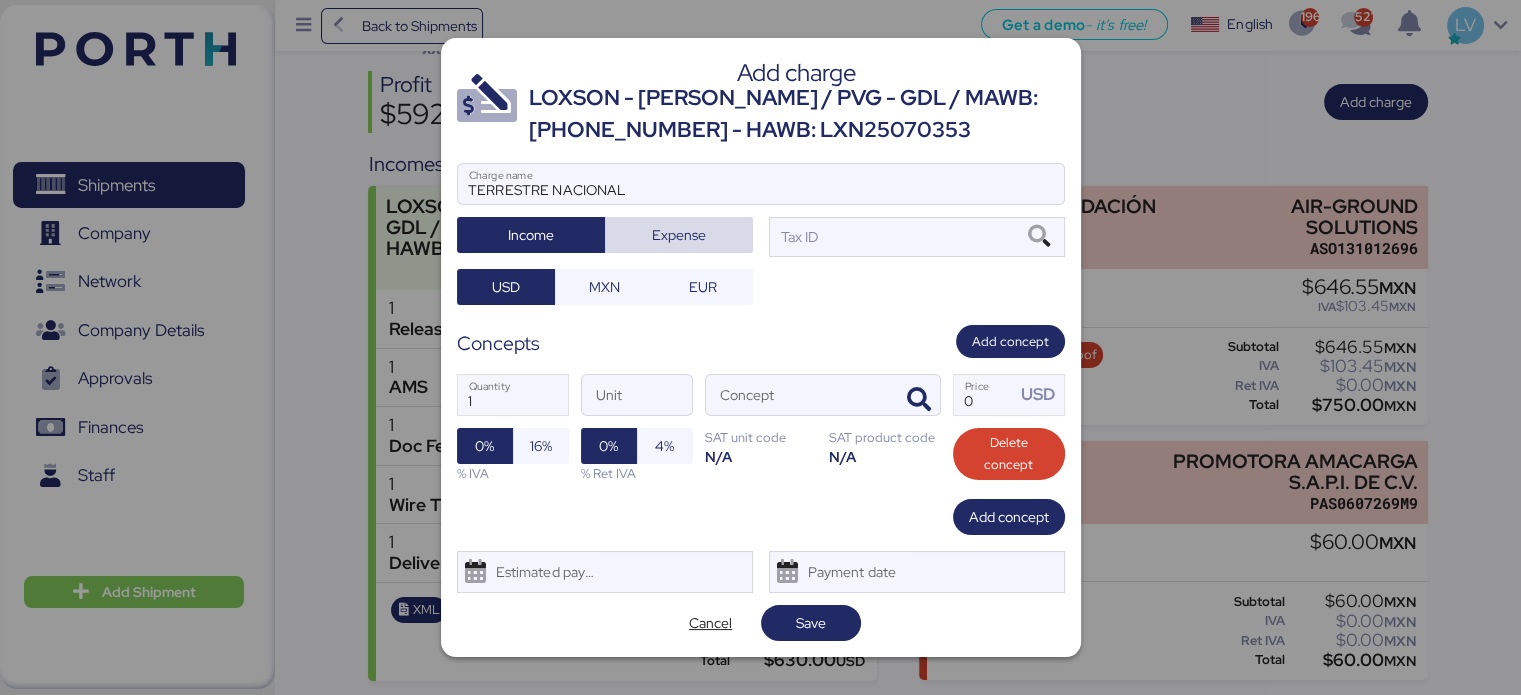 type 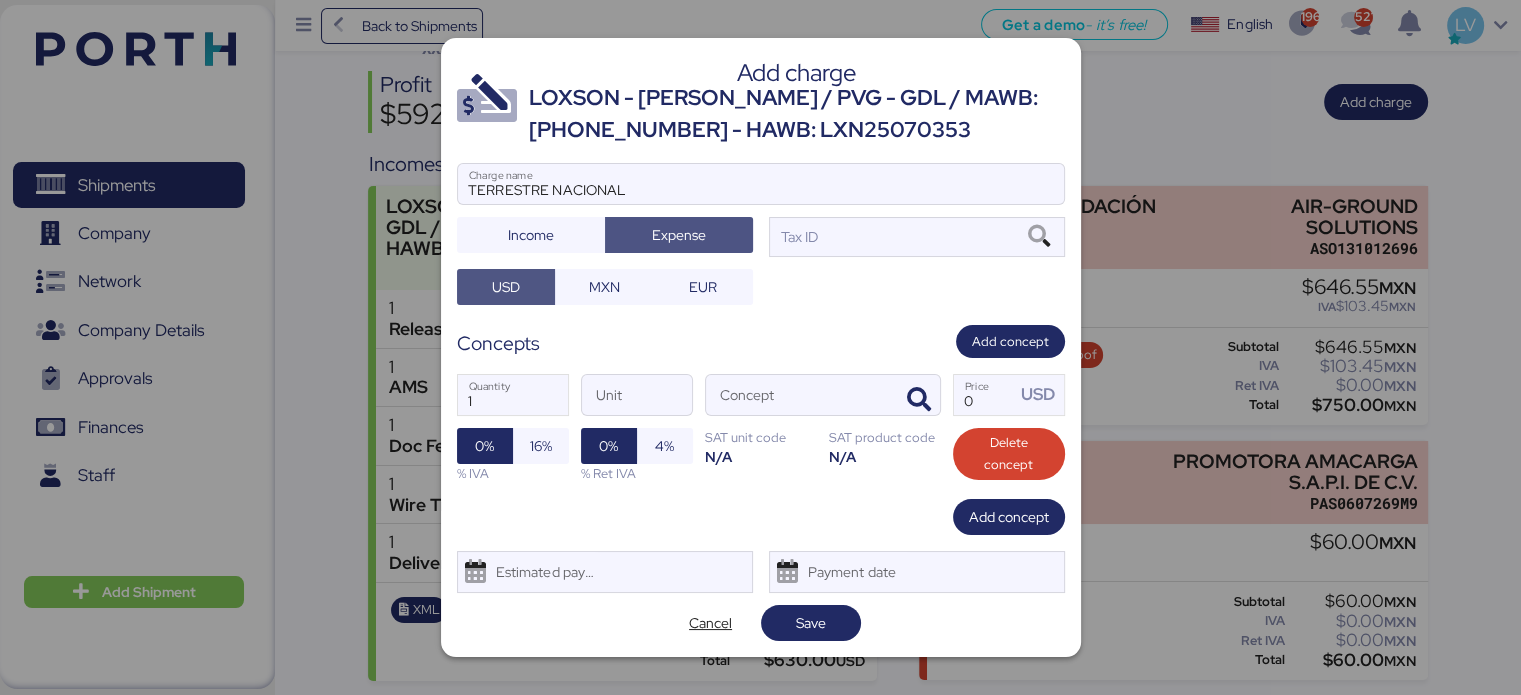 type 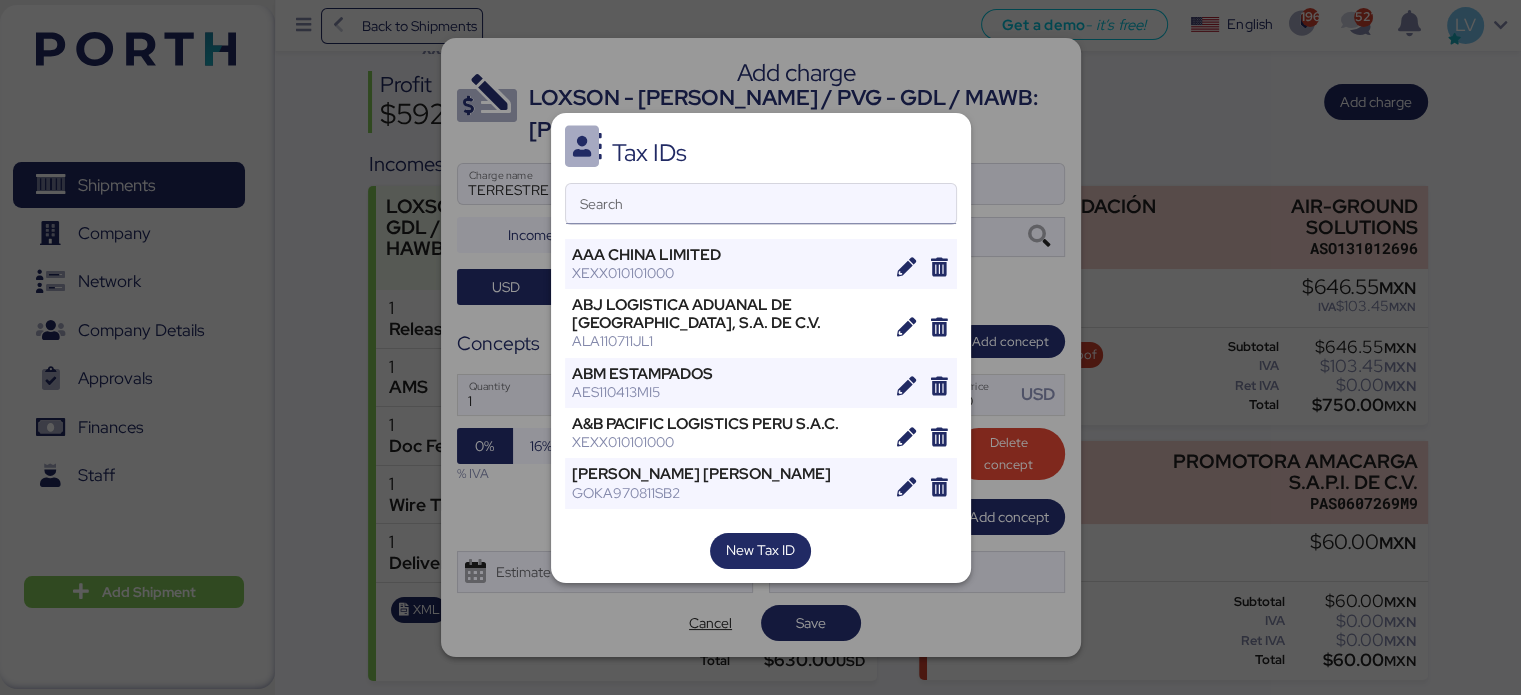 click on "Search" at bounding box center (761, 204) 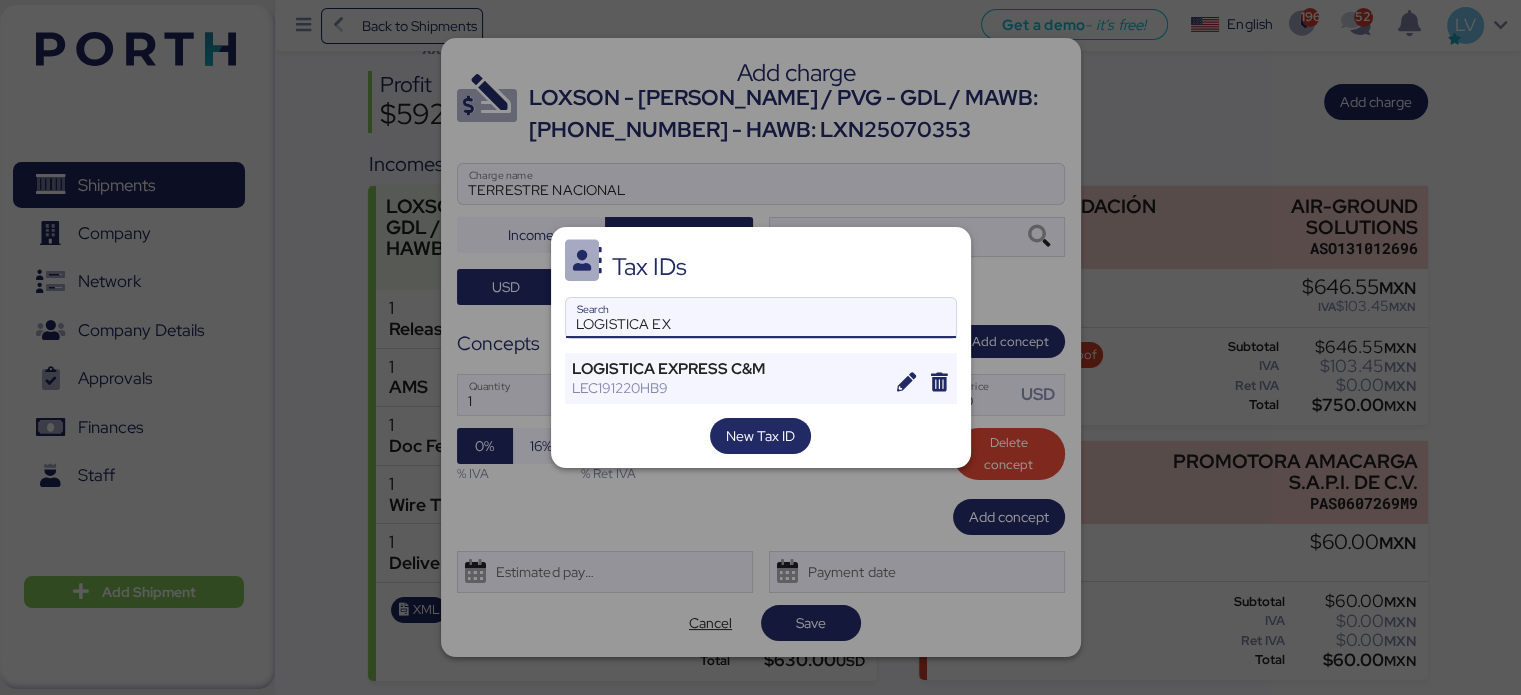 type on "LOGISTICA EX" 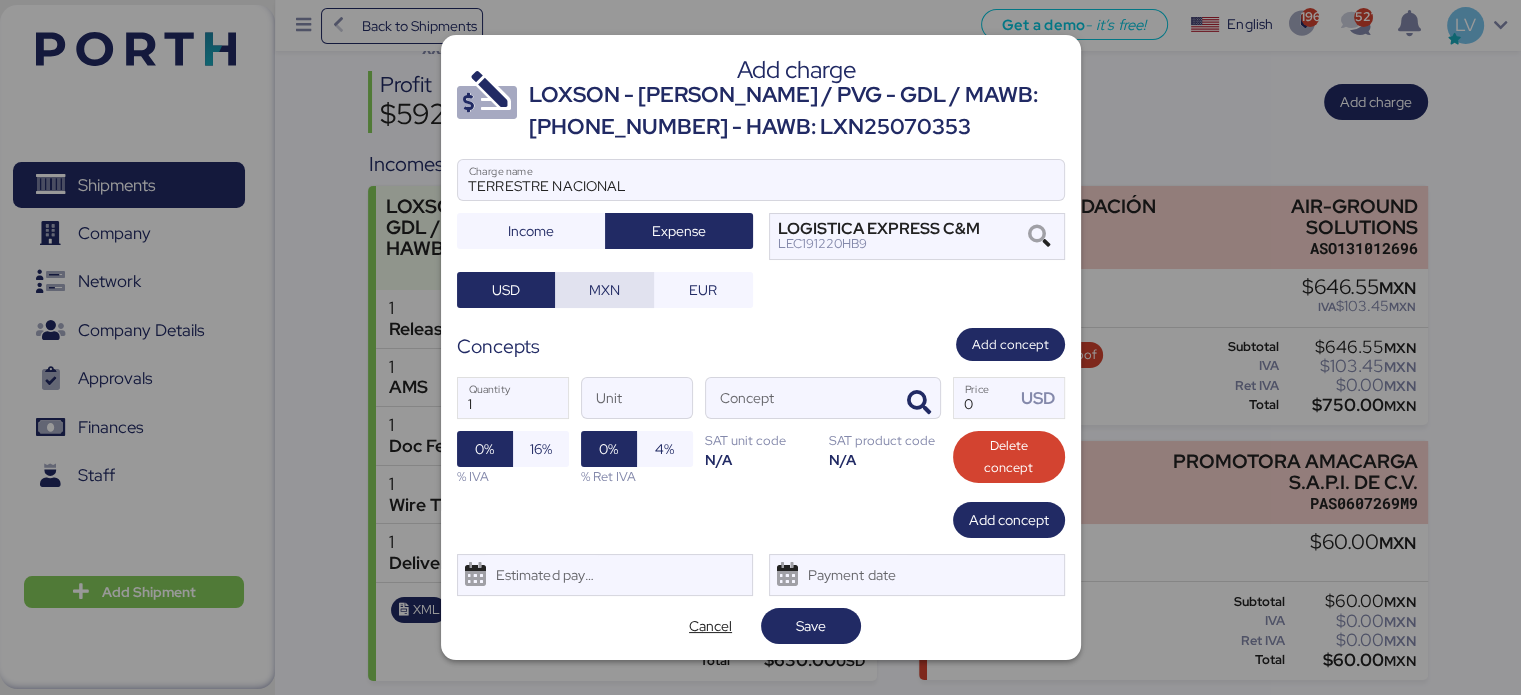 click on "MXN" at bounding box center (604, 290) 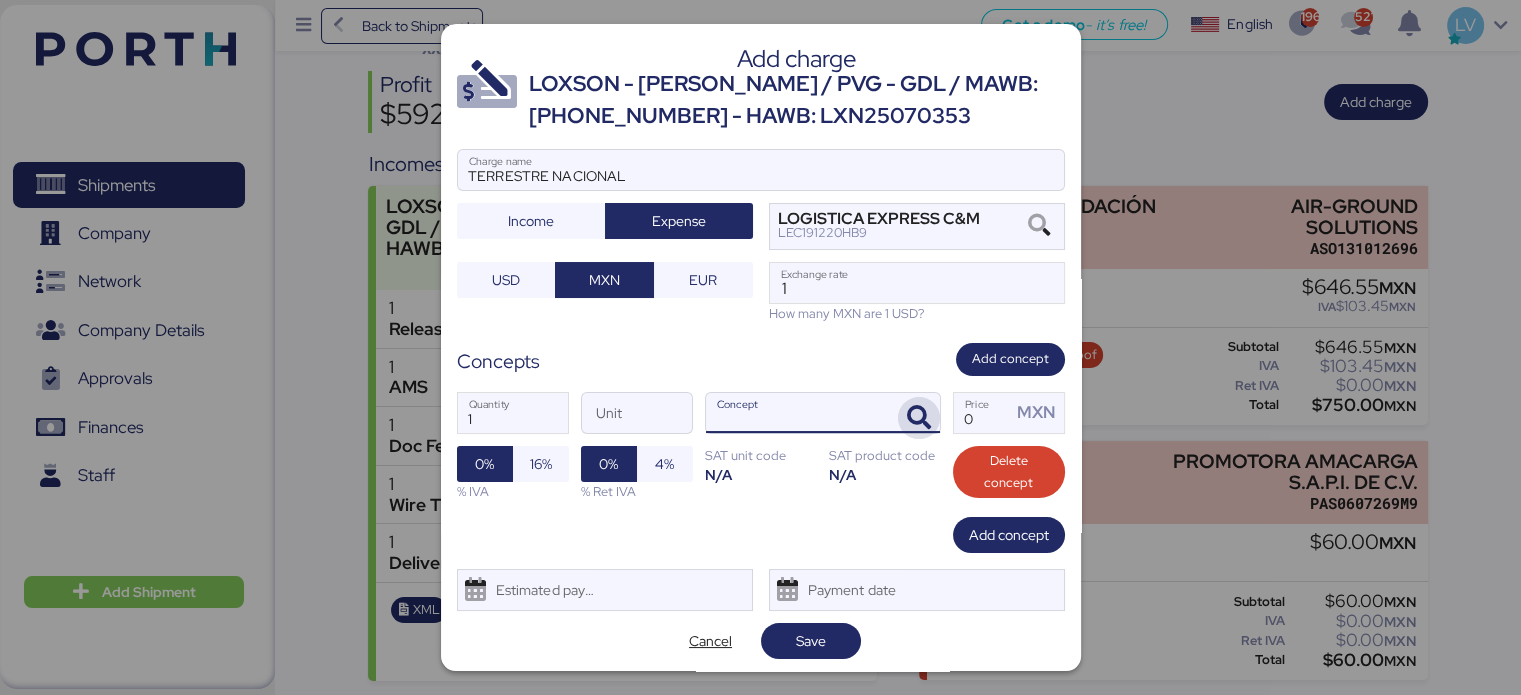 click at bounding box center (919, 418) 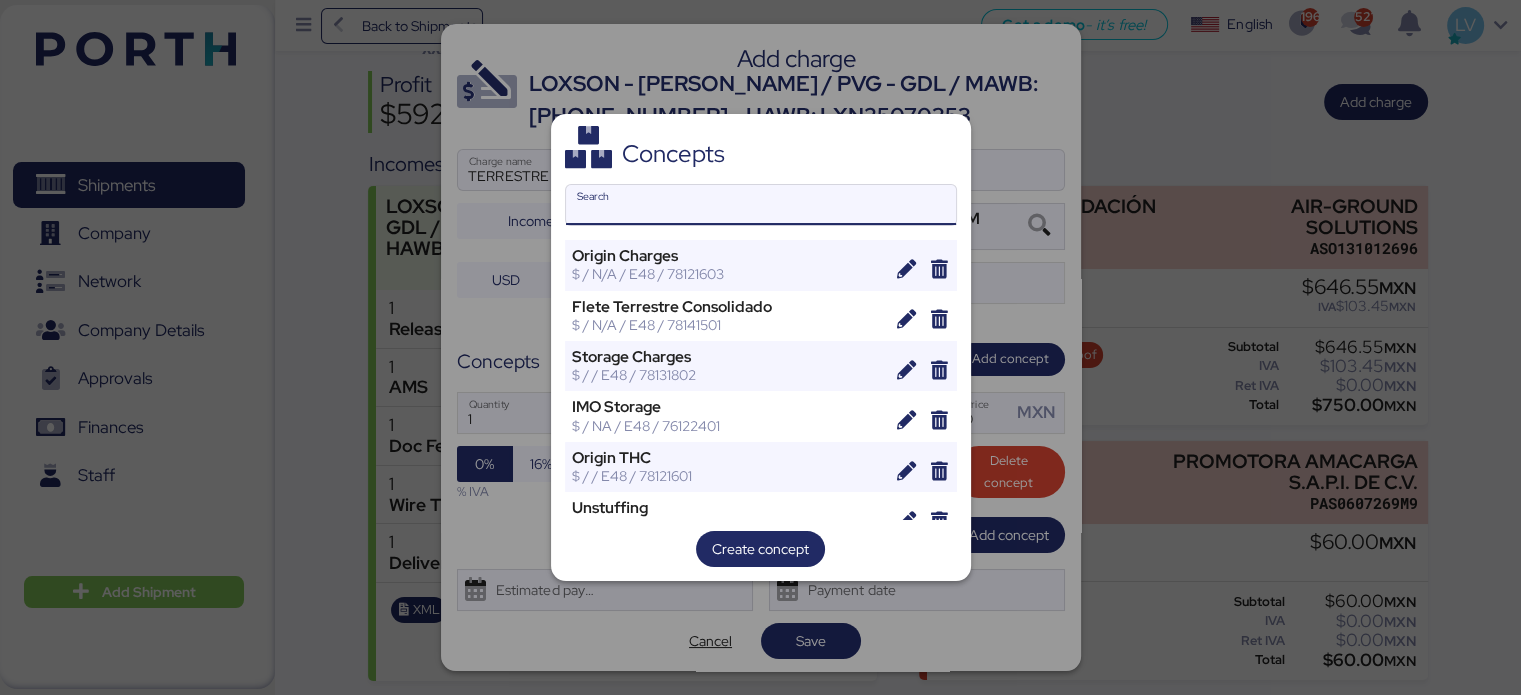 click on "Search" at bounding box center [761, 205] 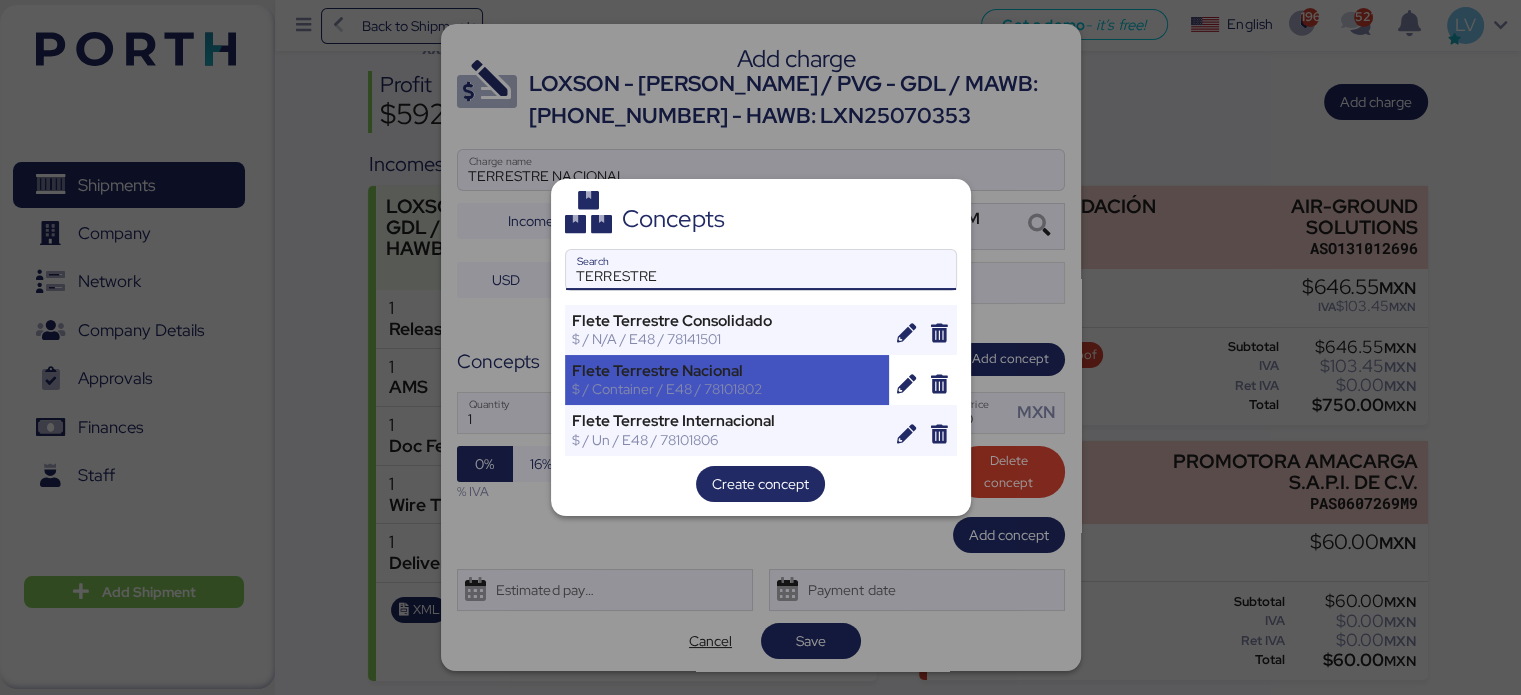 type on "TERRESTRE" 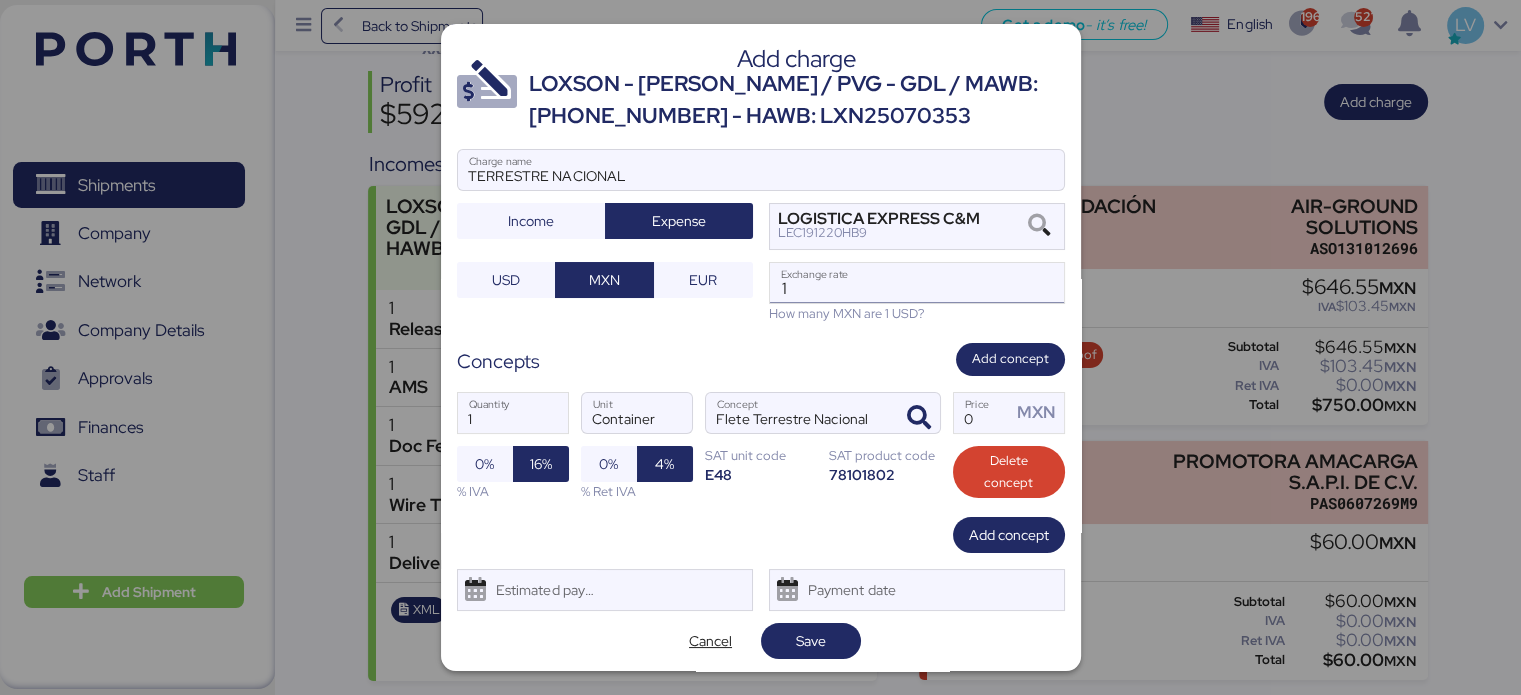 click on "1" at bounding box center (917, 283) 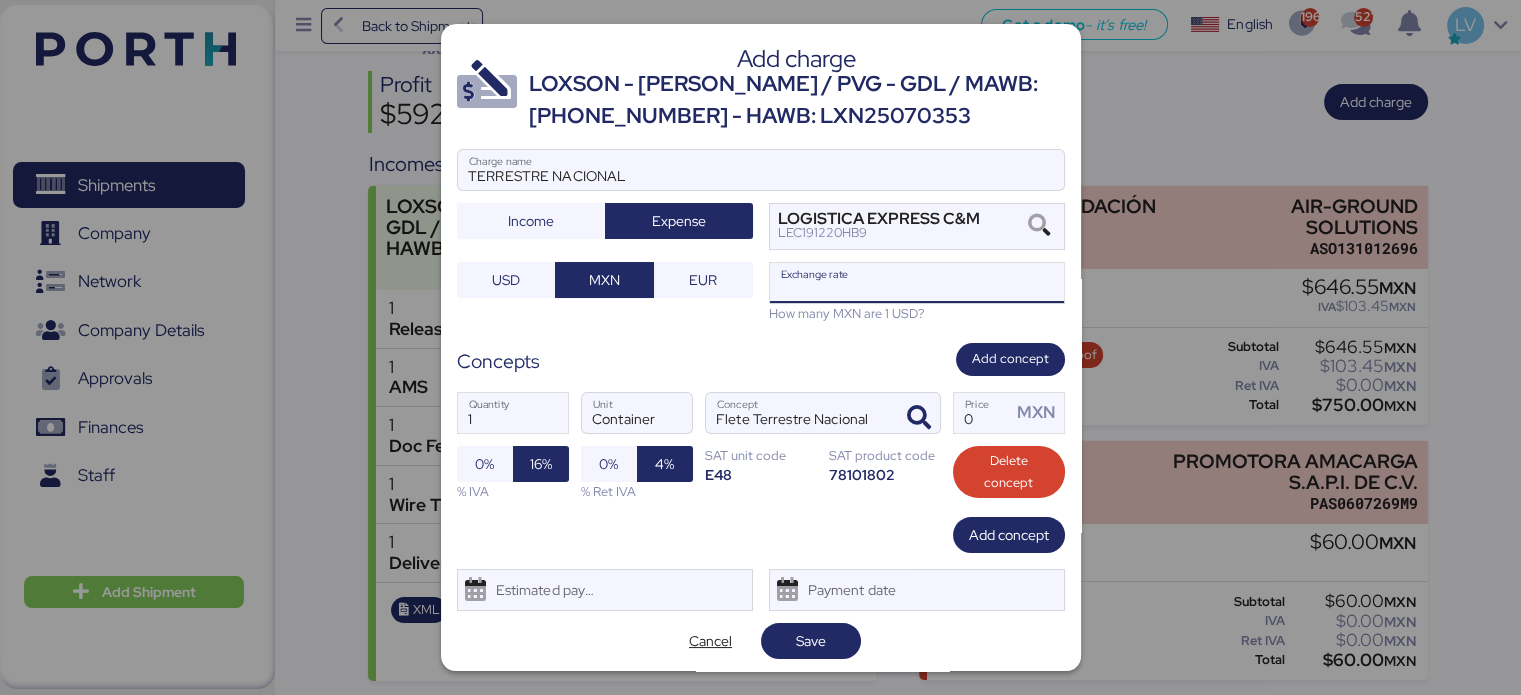 paste on "18.7509" 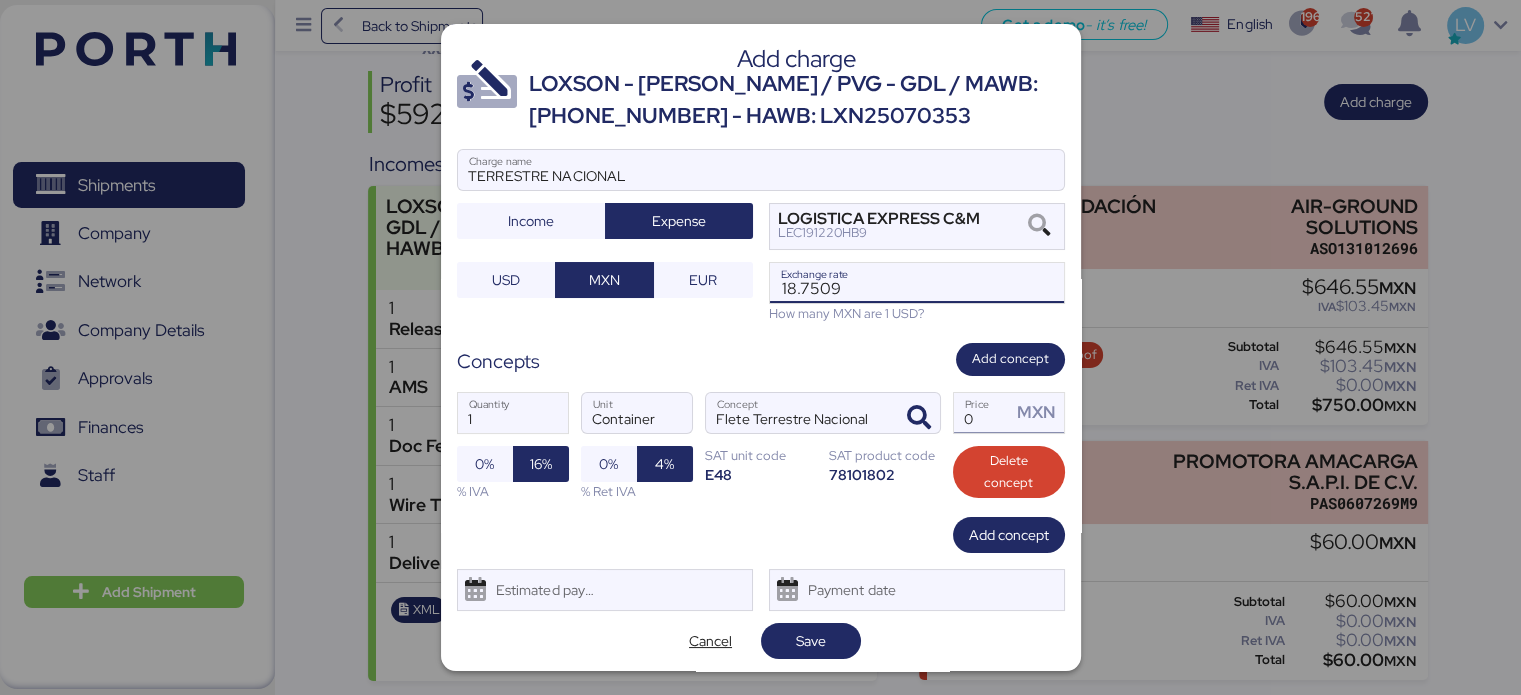 type on "18.7509" 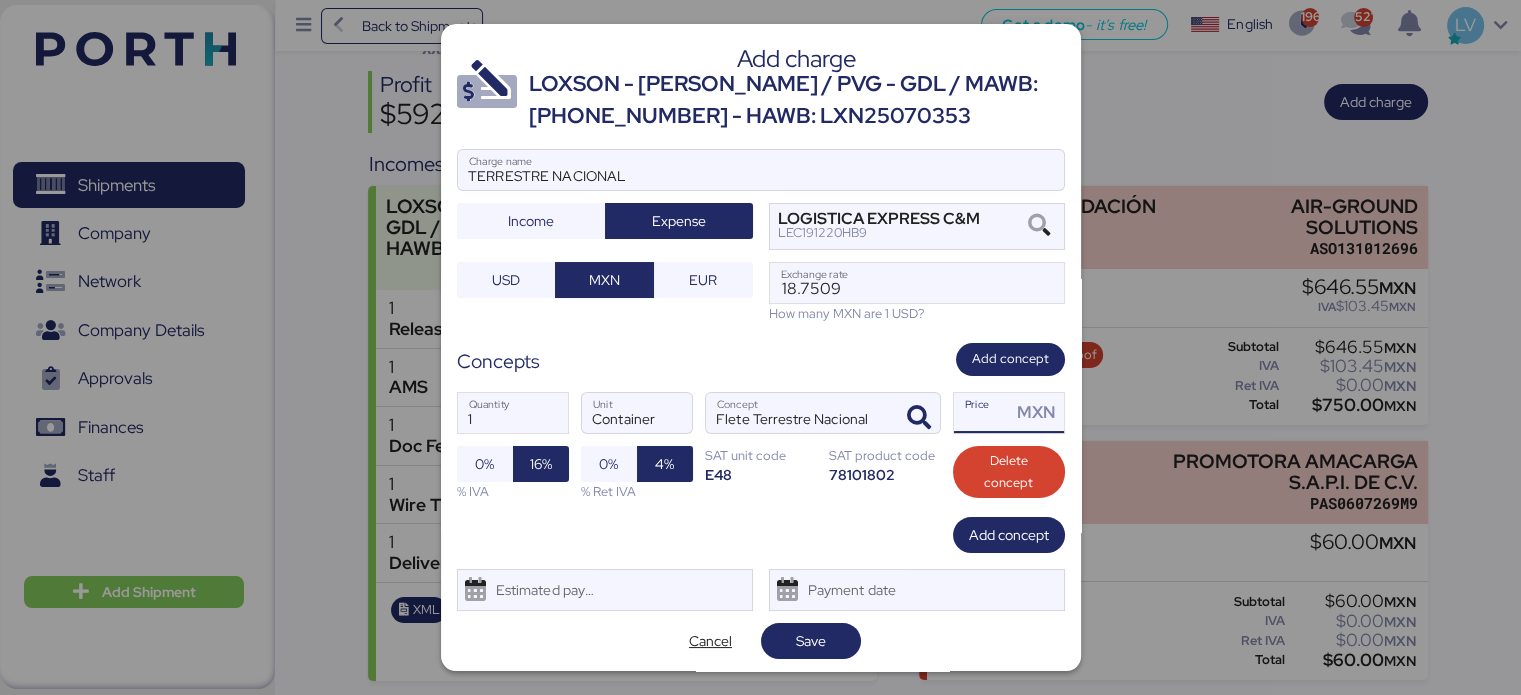 click on "Price MXN" at bounding box center (983, 413) 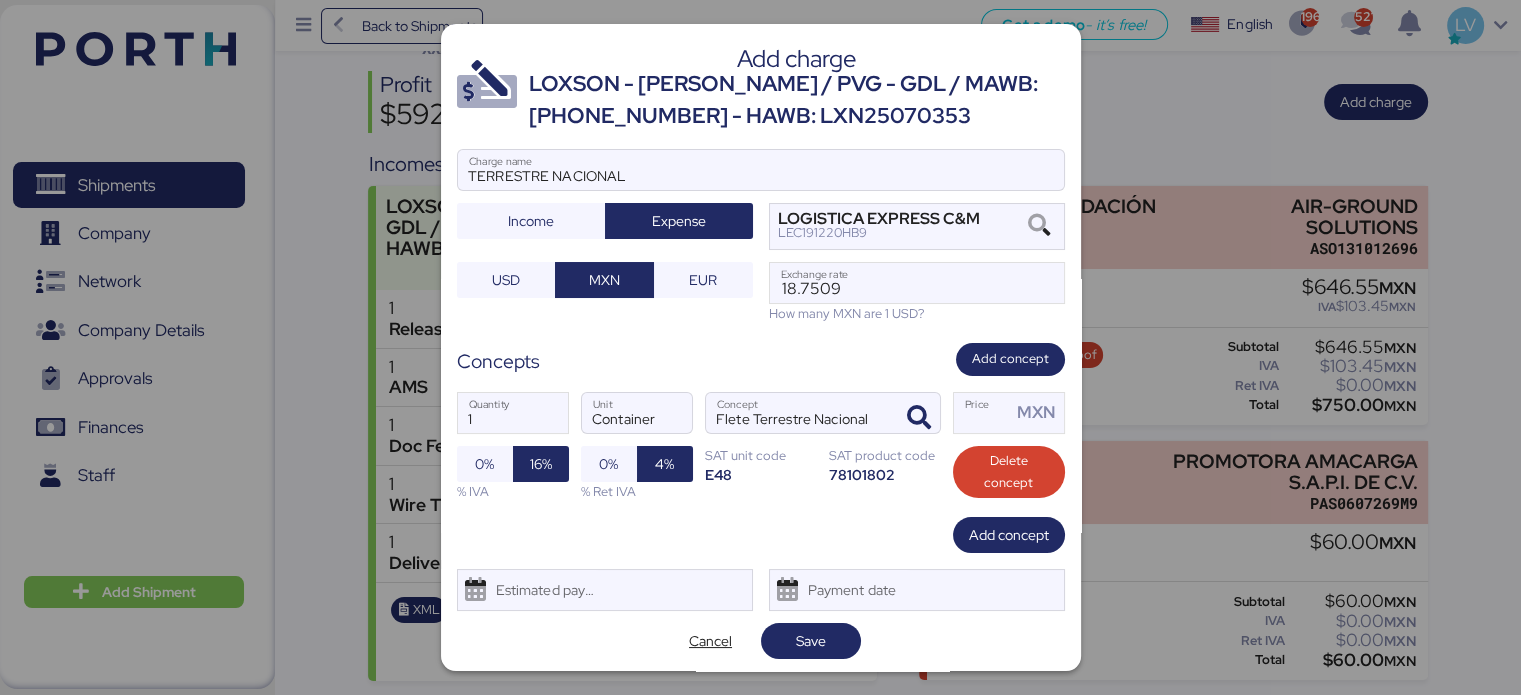 type on "0" 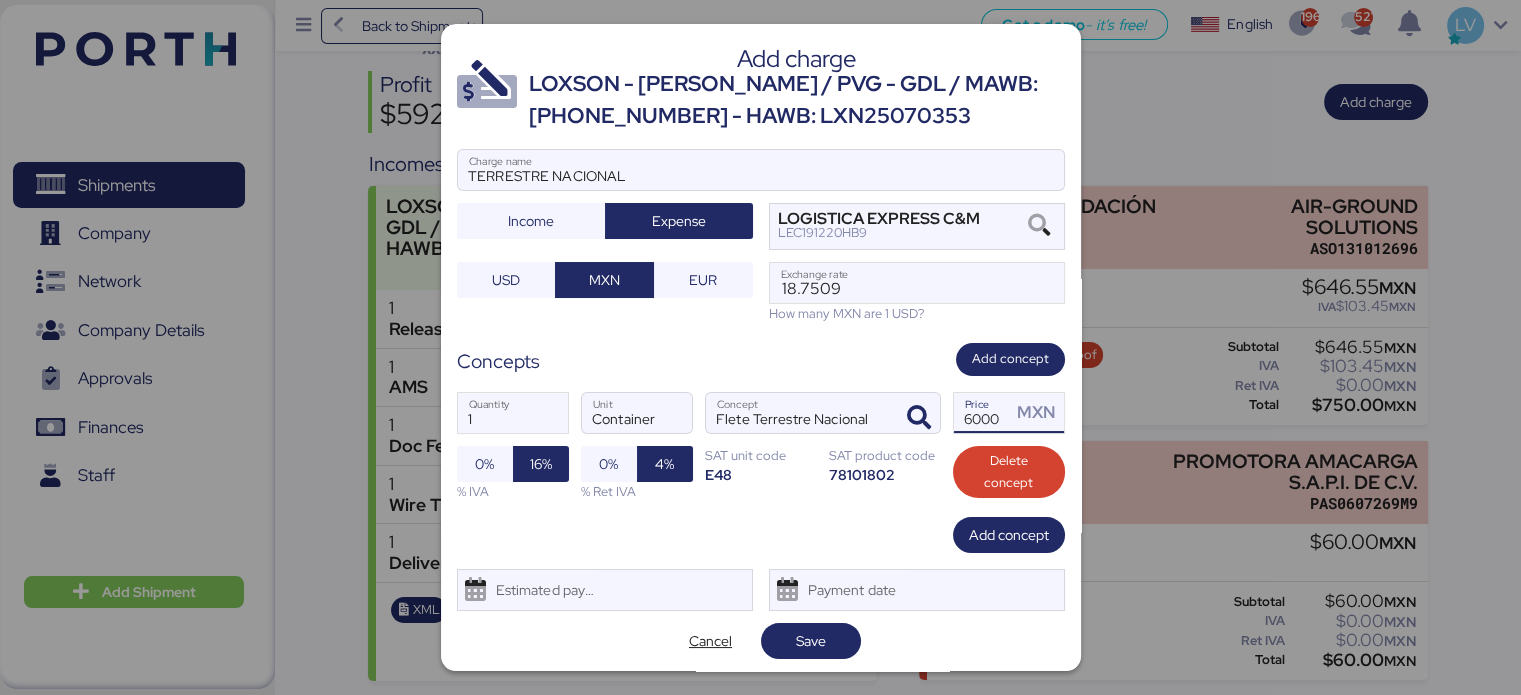 scroll, scrollTop: 0, scrollLeft: 2, axis: horizontal 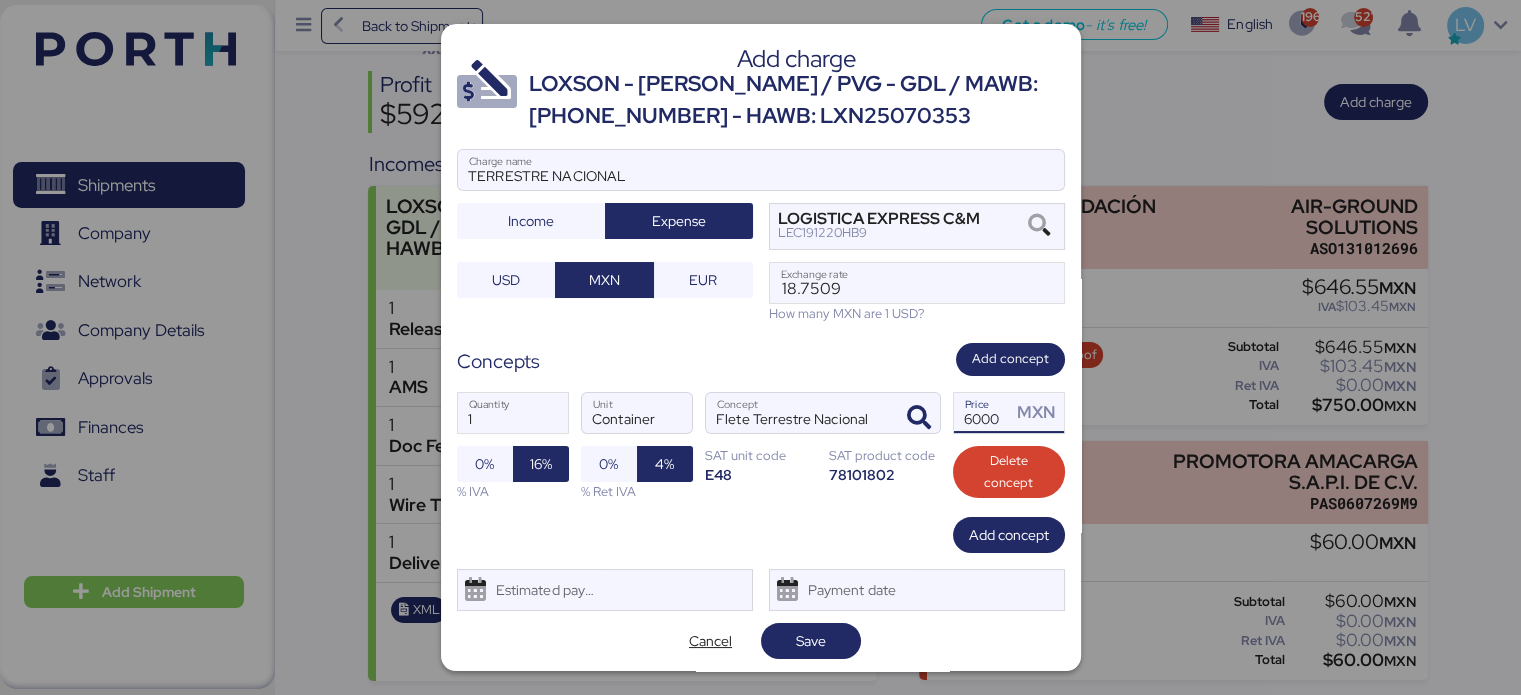 type on "6000" 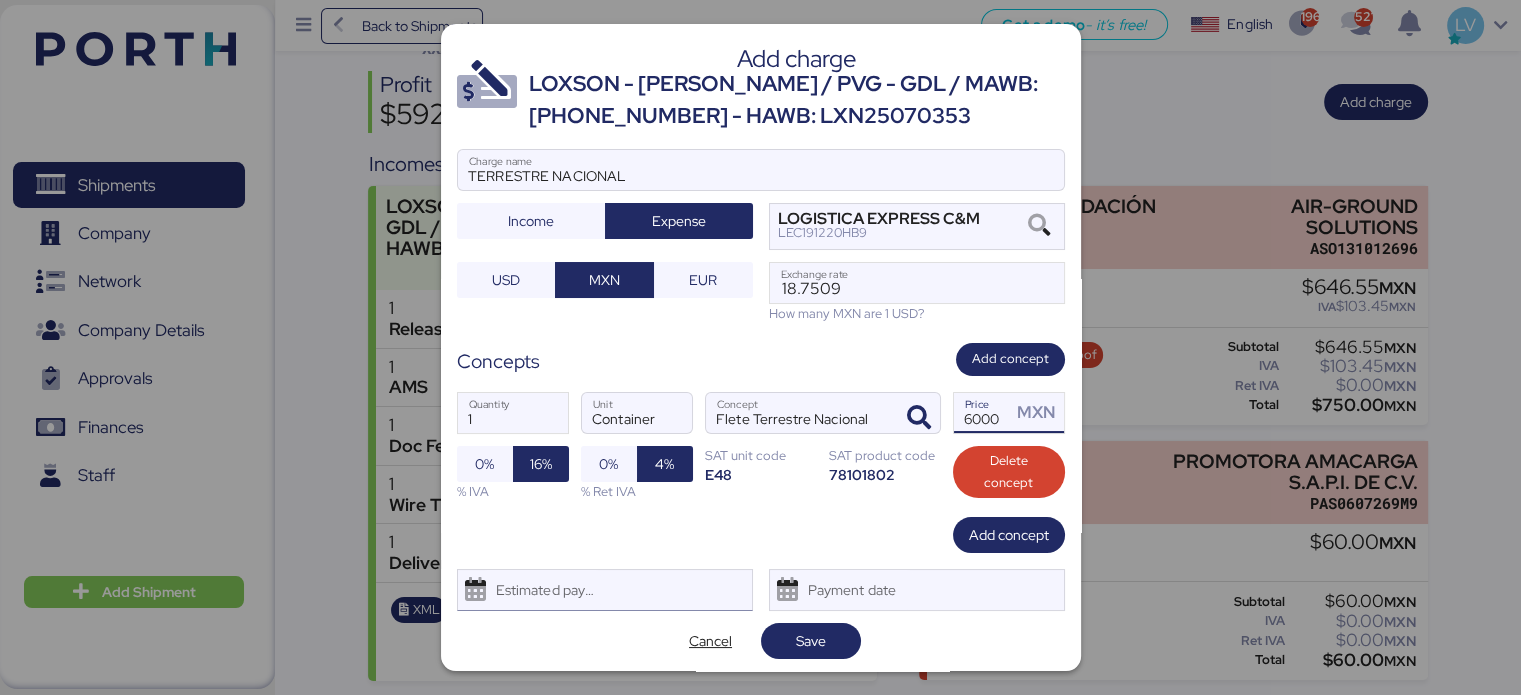 click on "Estimated payment date" at bounding box center (605, 590) 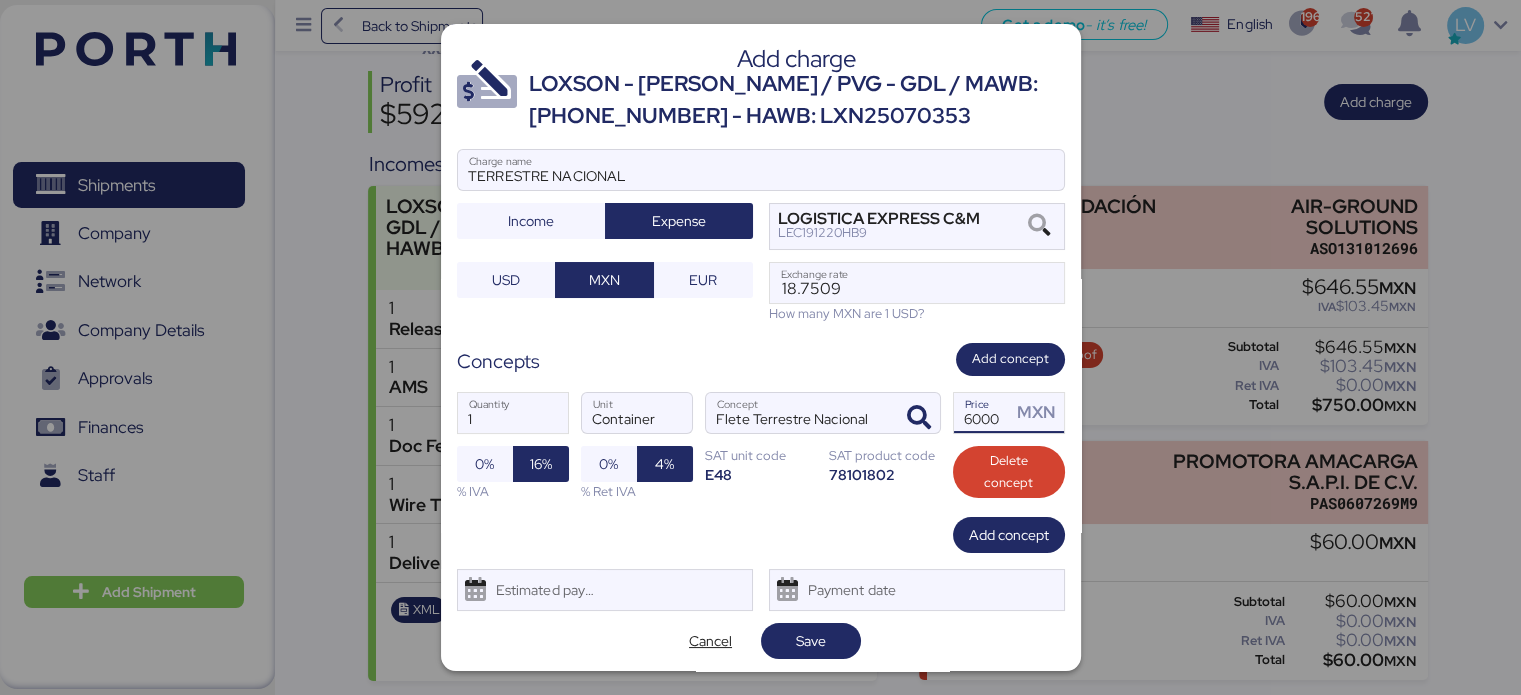 scroll, scrollTop: 0, scrollLeft: 0, axis: both 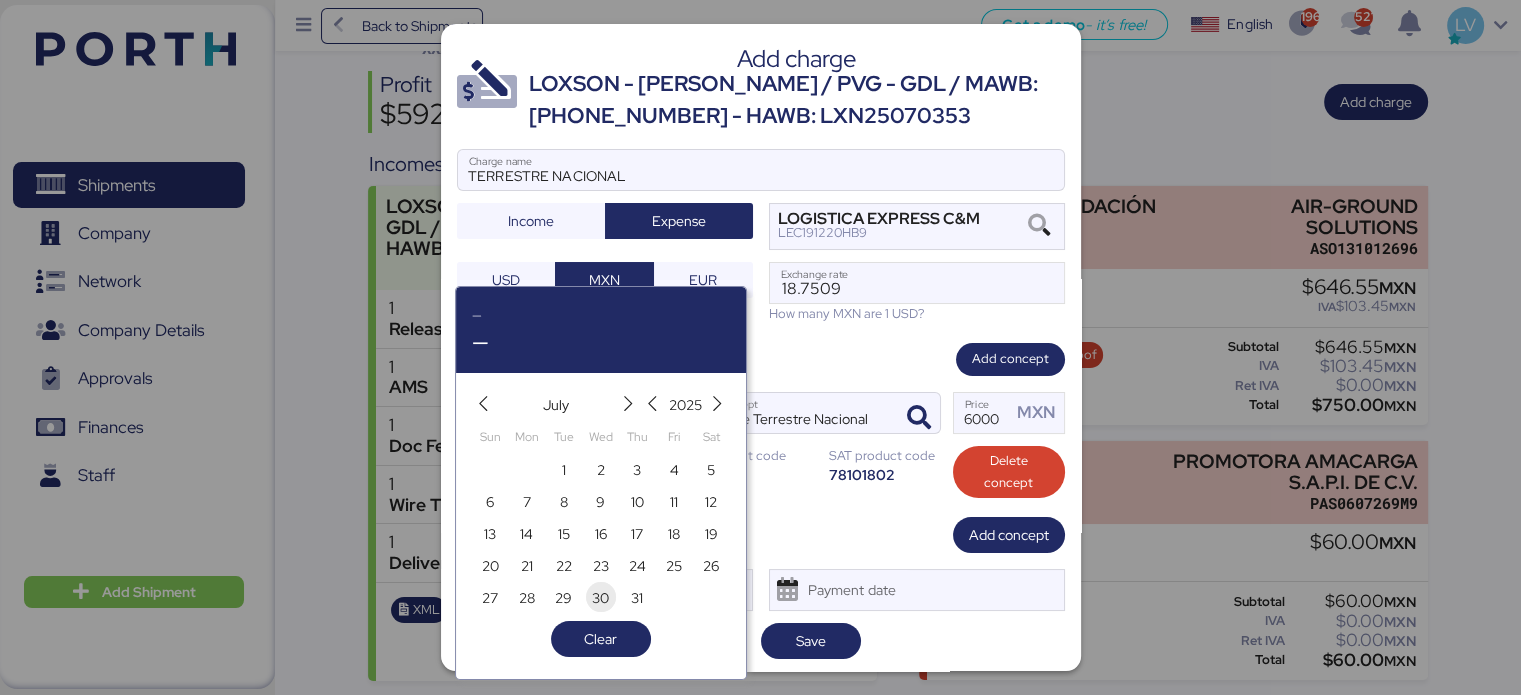 click on "30" at bounding box center [601, 597] 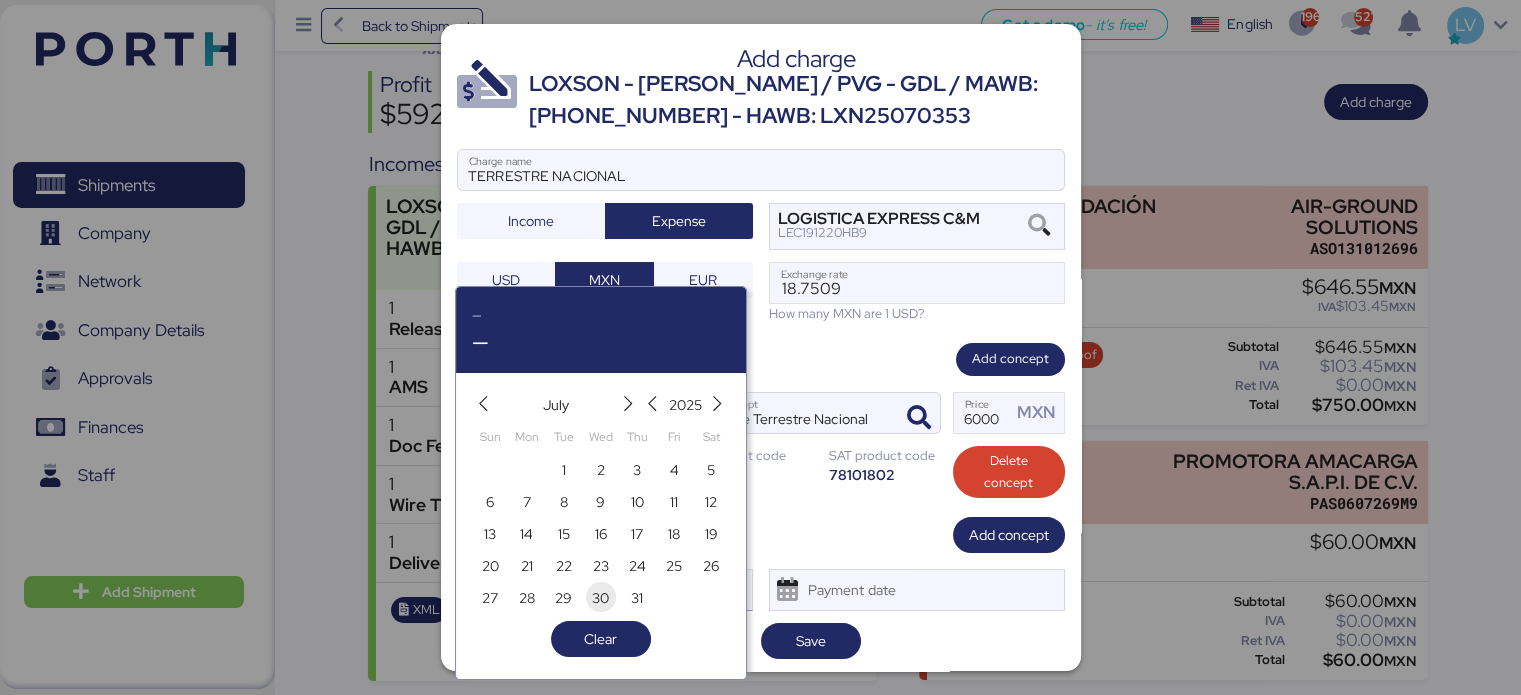 type on "[DATE]" 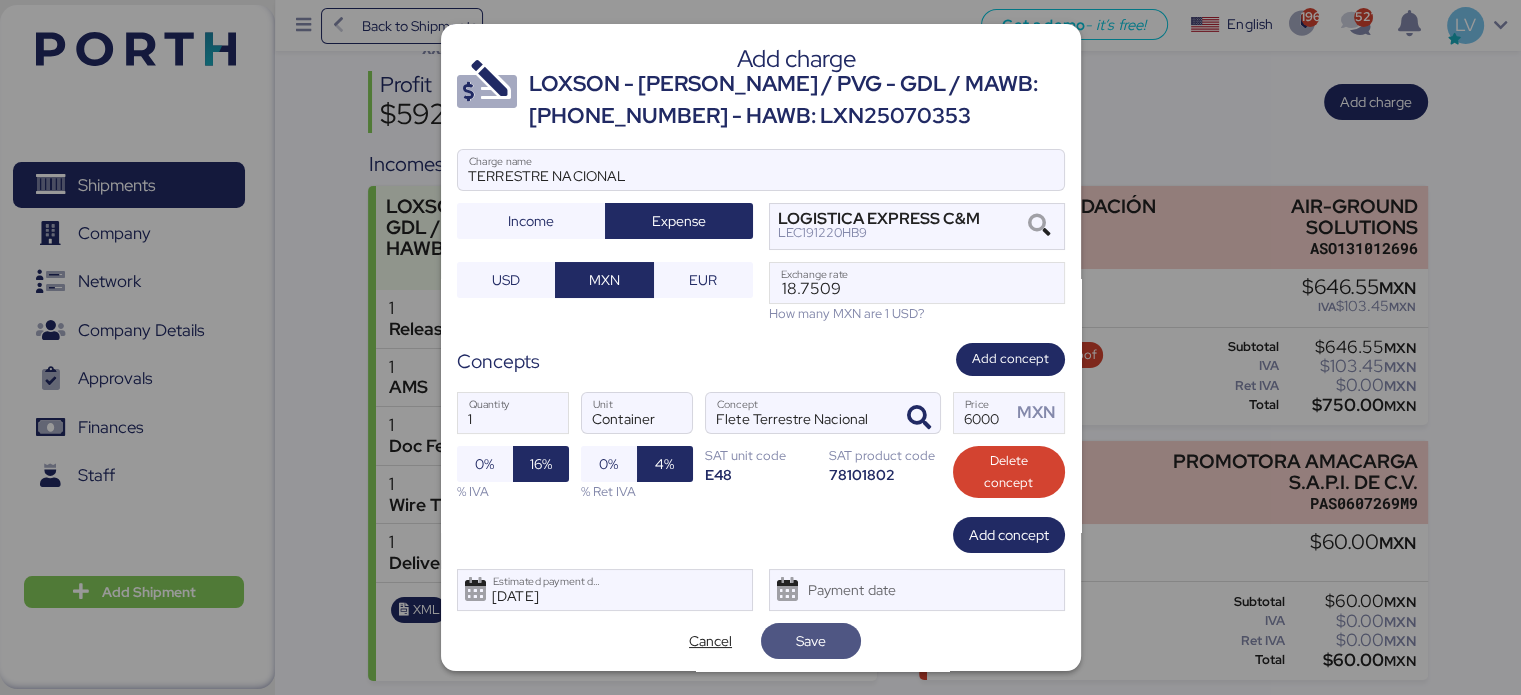 click on "Save" at bounding box center (811, 641) 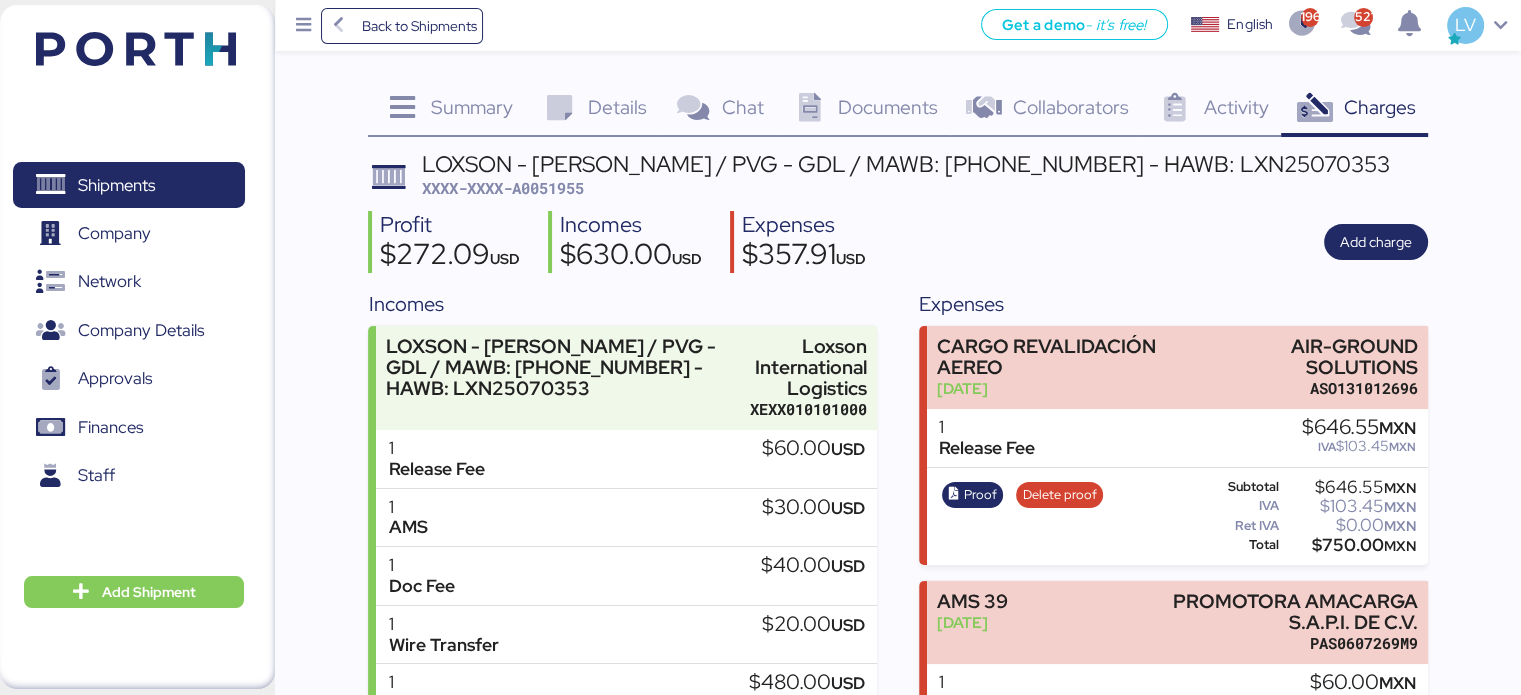 scroll, scrollTop: 380, scrollLeft: 0, axis: vertical 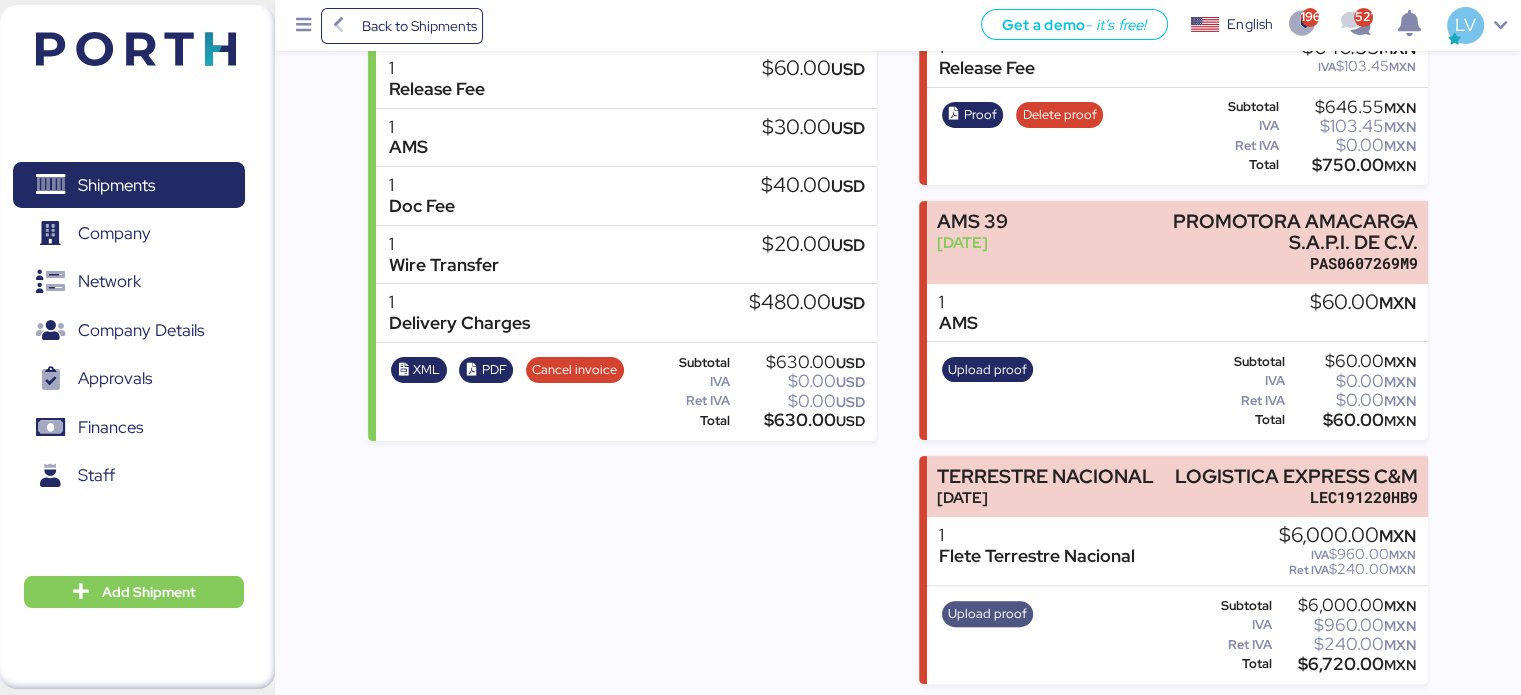 click on "Upload proof" at bounding box center (987, 614) 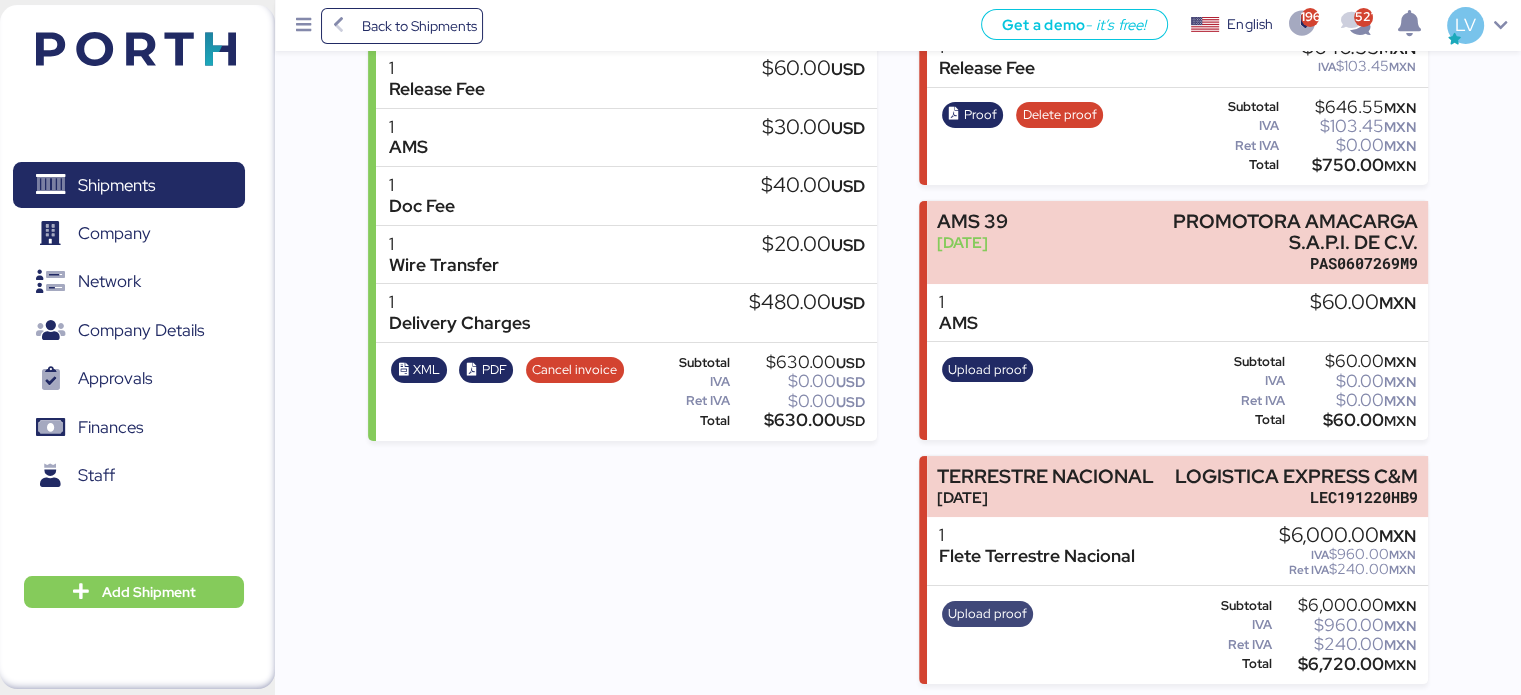 scroll, scrollTop: 0, scrollLeft: 0, axis: both 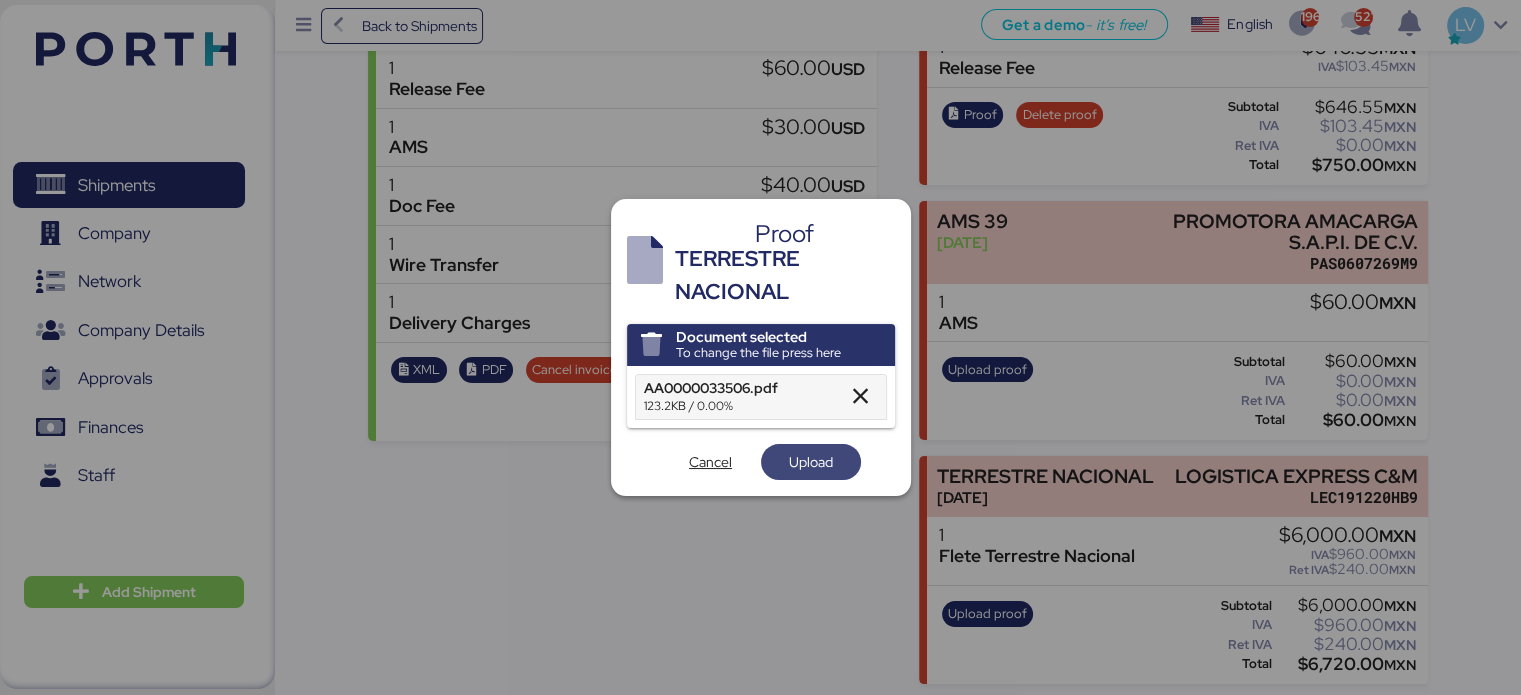 click on "Upload" at bounding box center (811, 462) 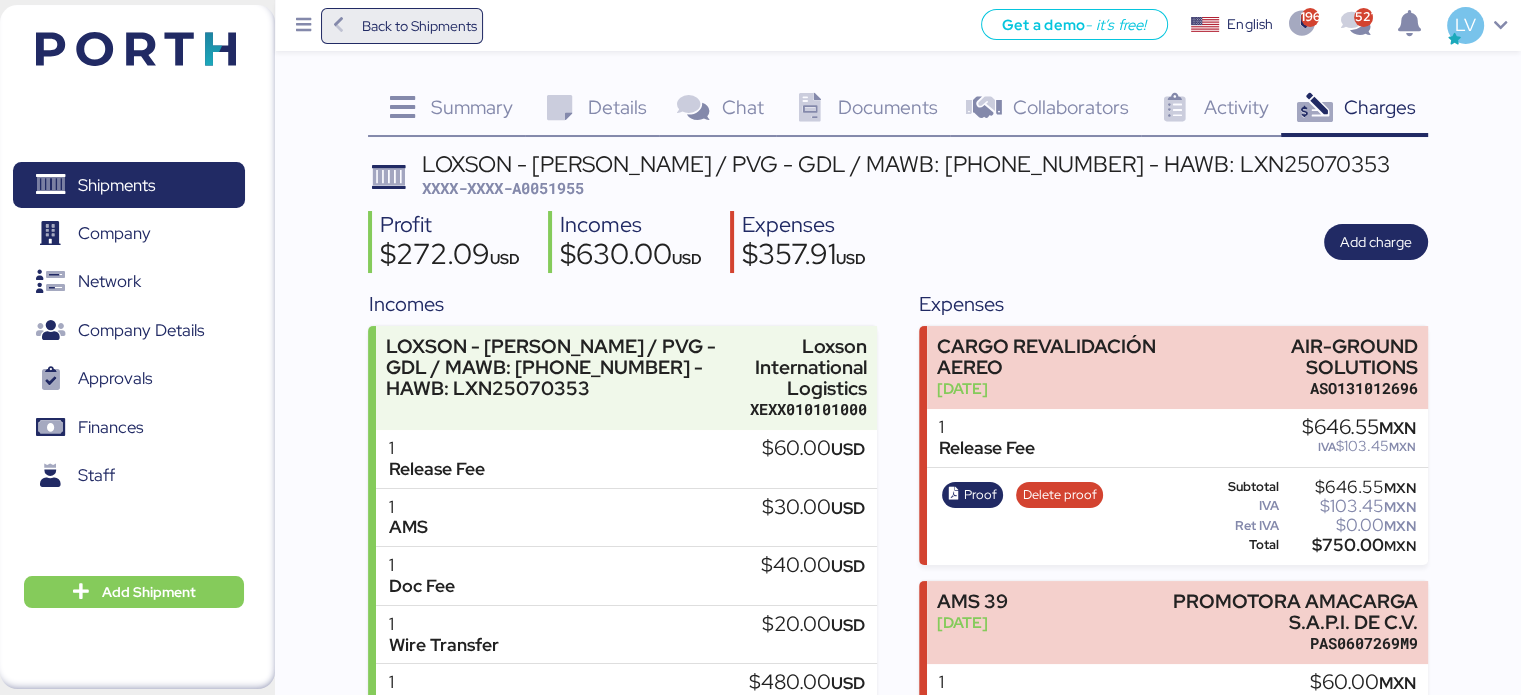 click on "Back to Shipments" at bounding box center (402, 26) 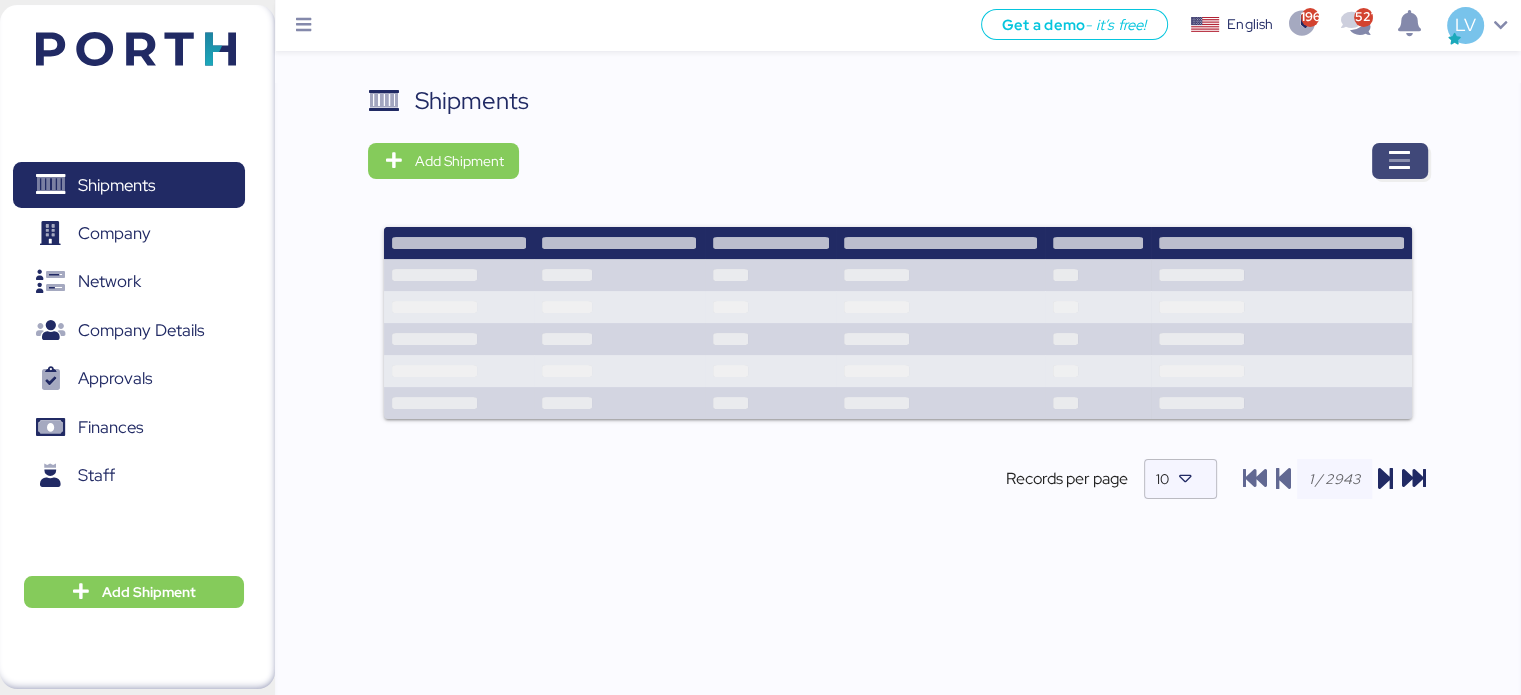 click at bounding box center [1400, 161] 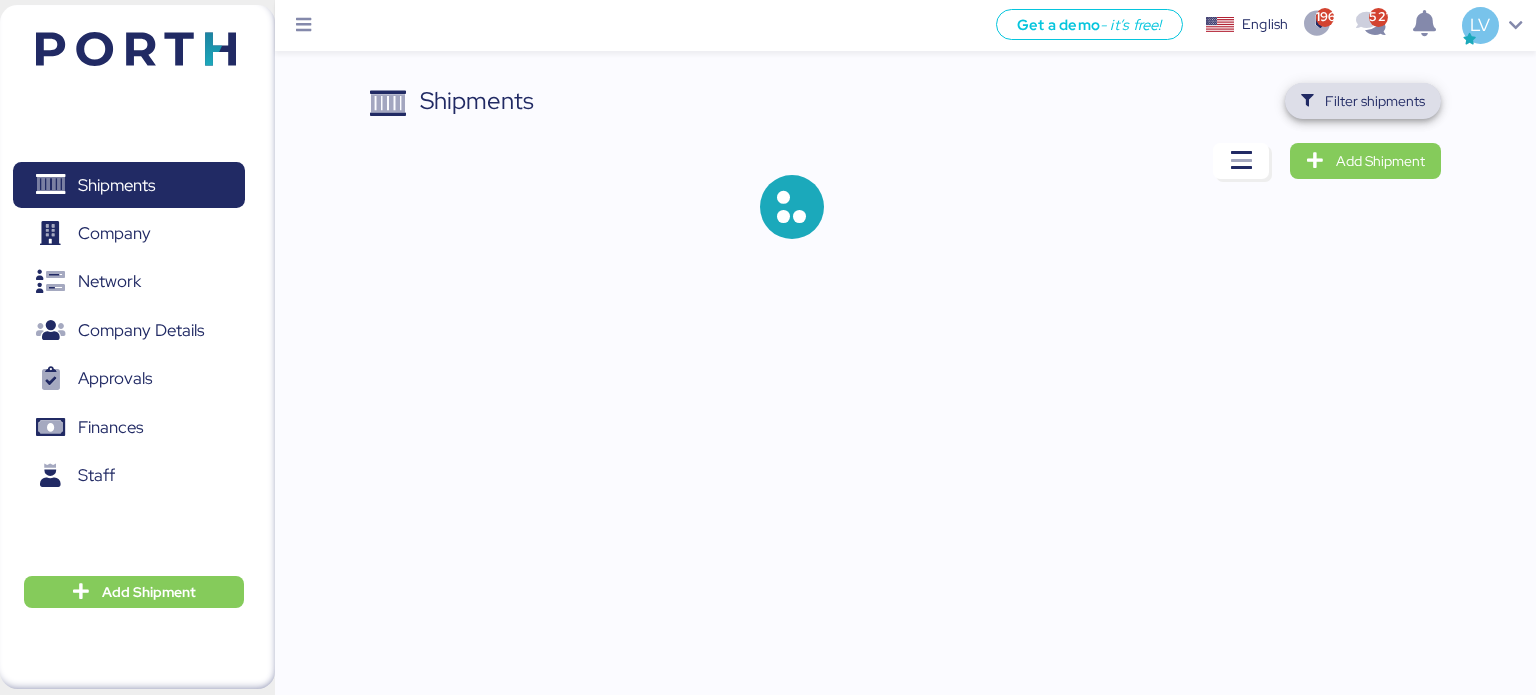 click on "Filter shipments" at bounding box center [1363, 101] 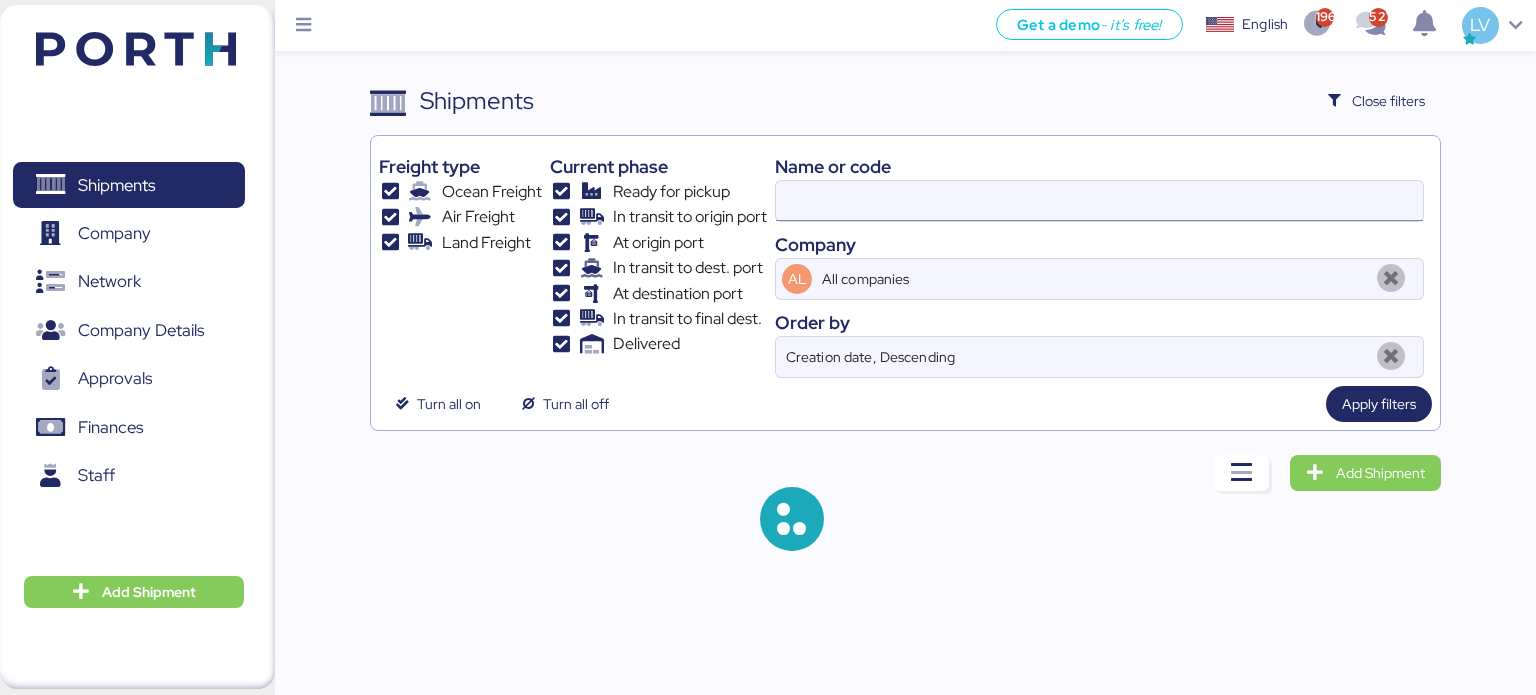 click at bounding box center (1099, 201) 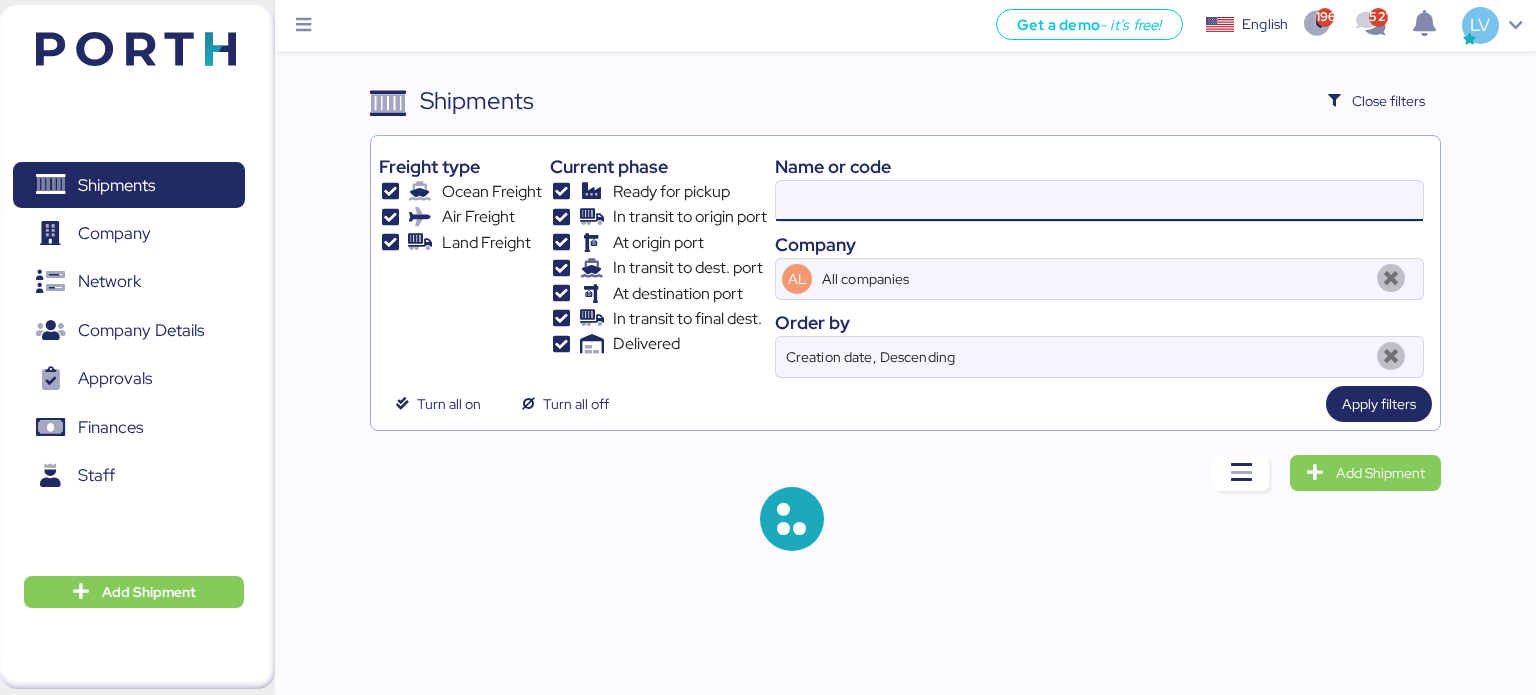 click at bounding box center (1099, 201) 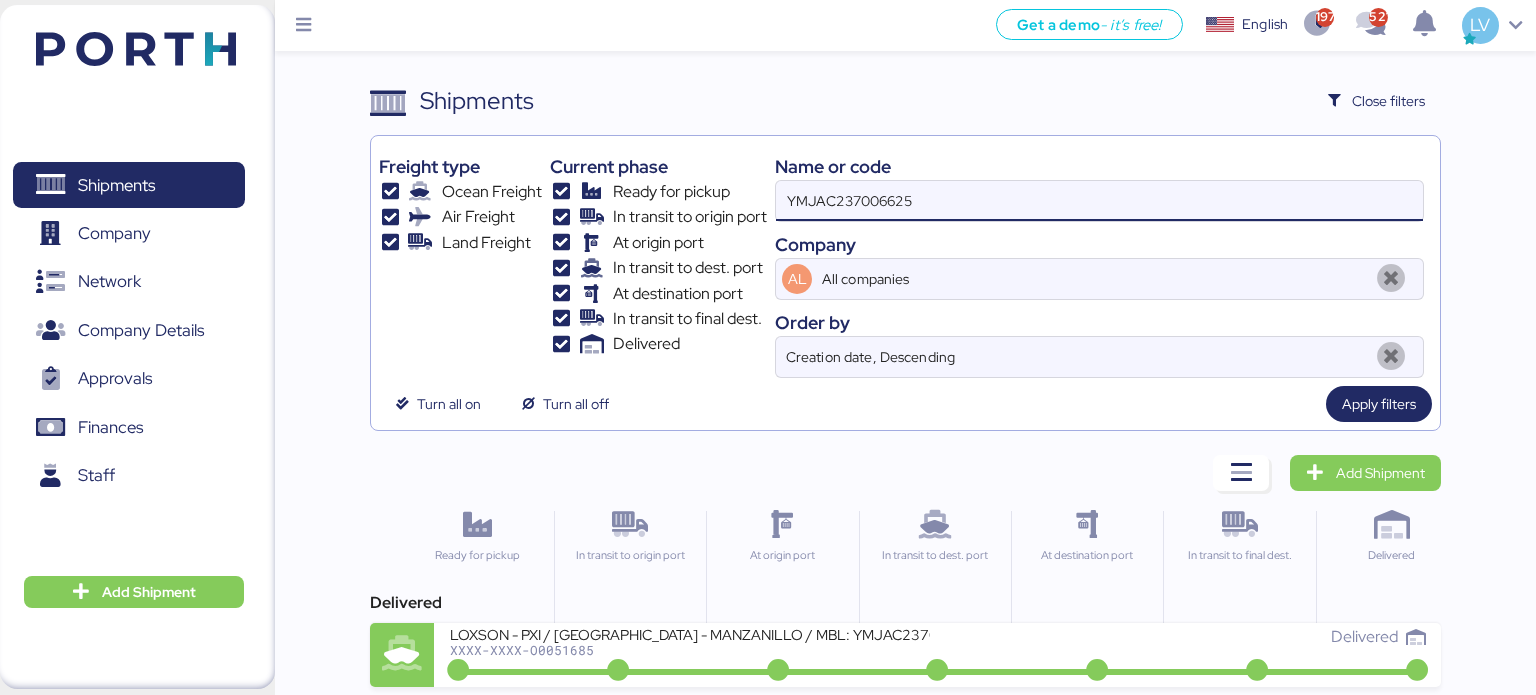click on "YMJAC237006625" at bounding box center (1099, 201) 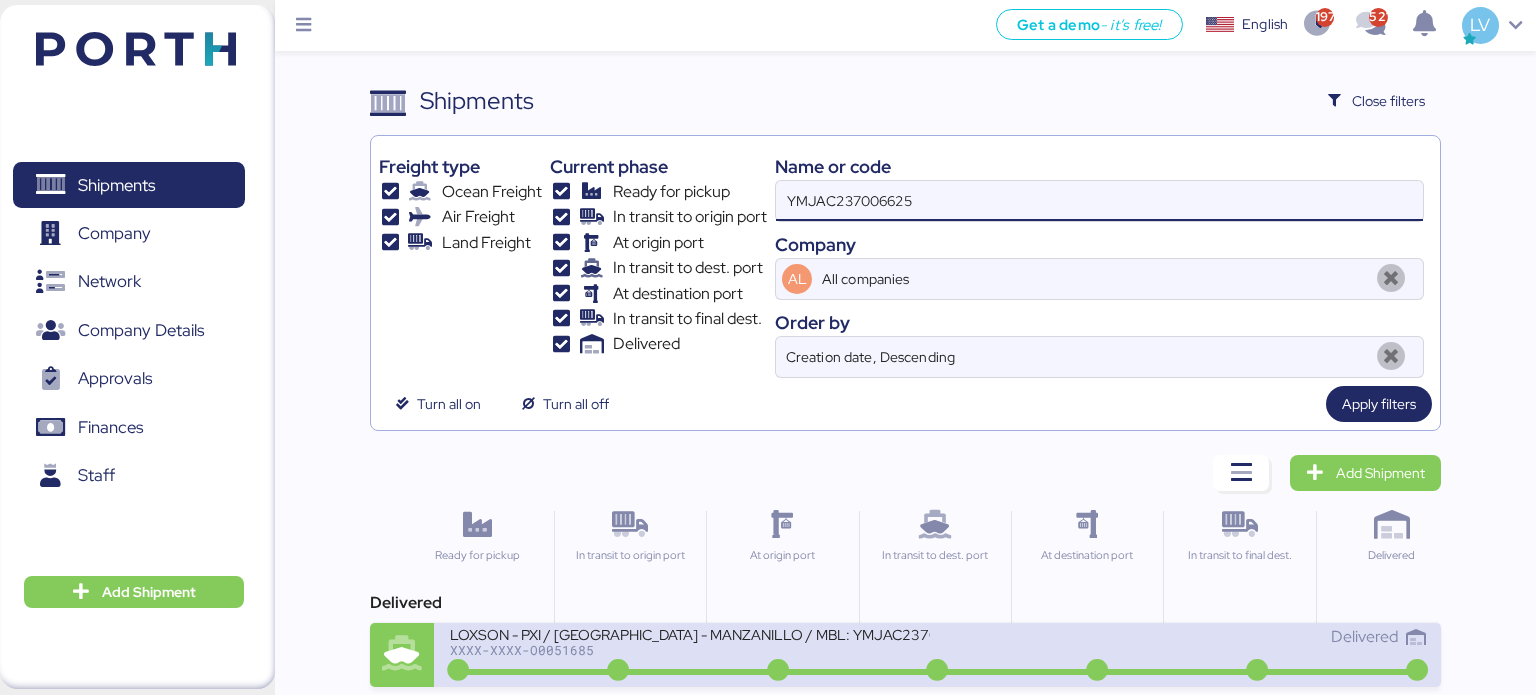 click on "XXXX-XXXX-O0051685" at bounding box center [690, 650] 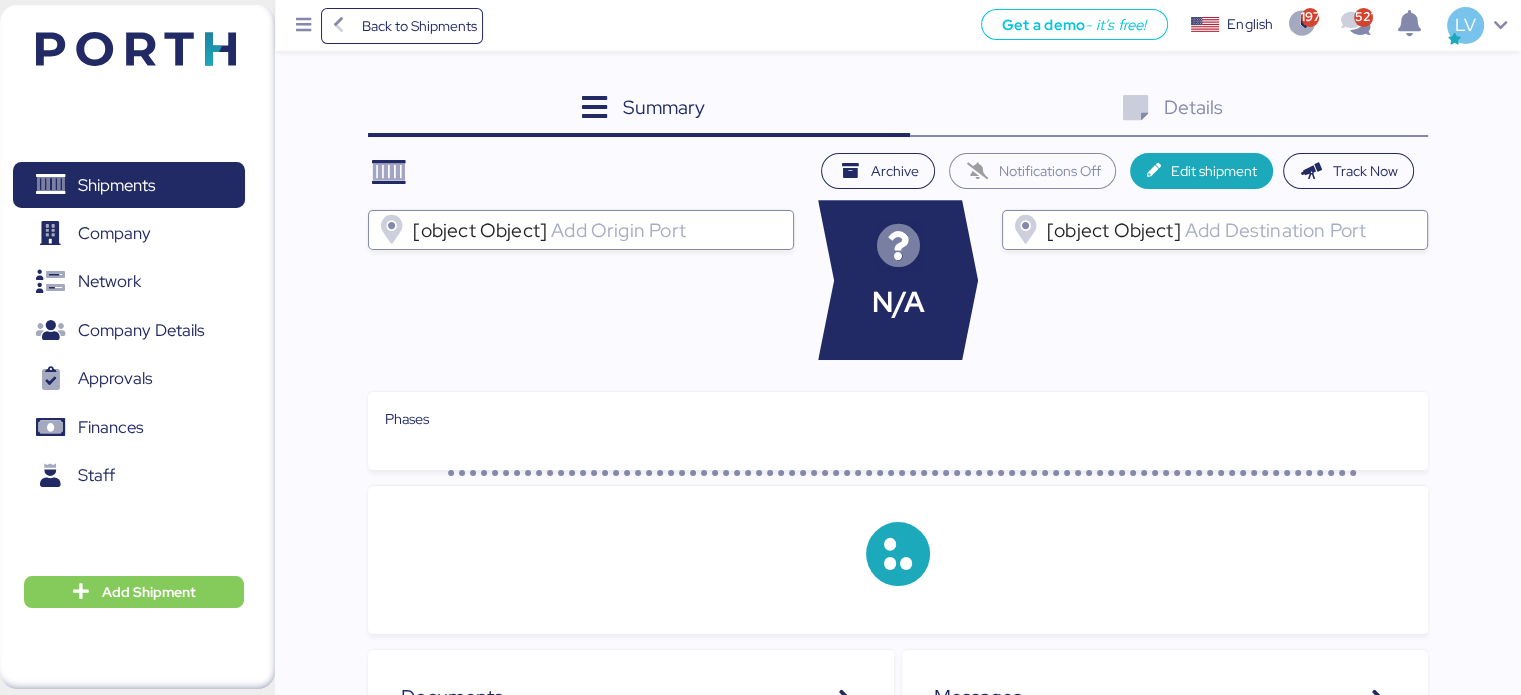 click on "Details 0" at bounding box center (1169, 110) 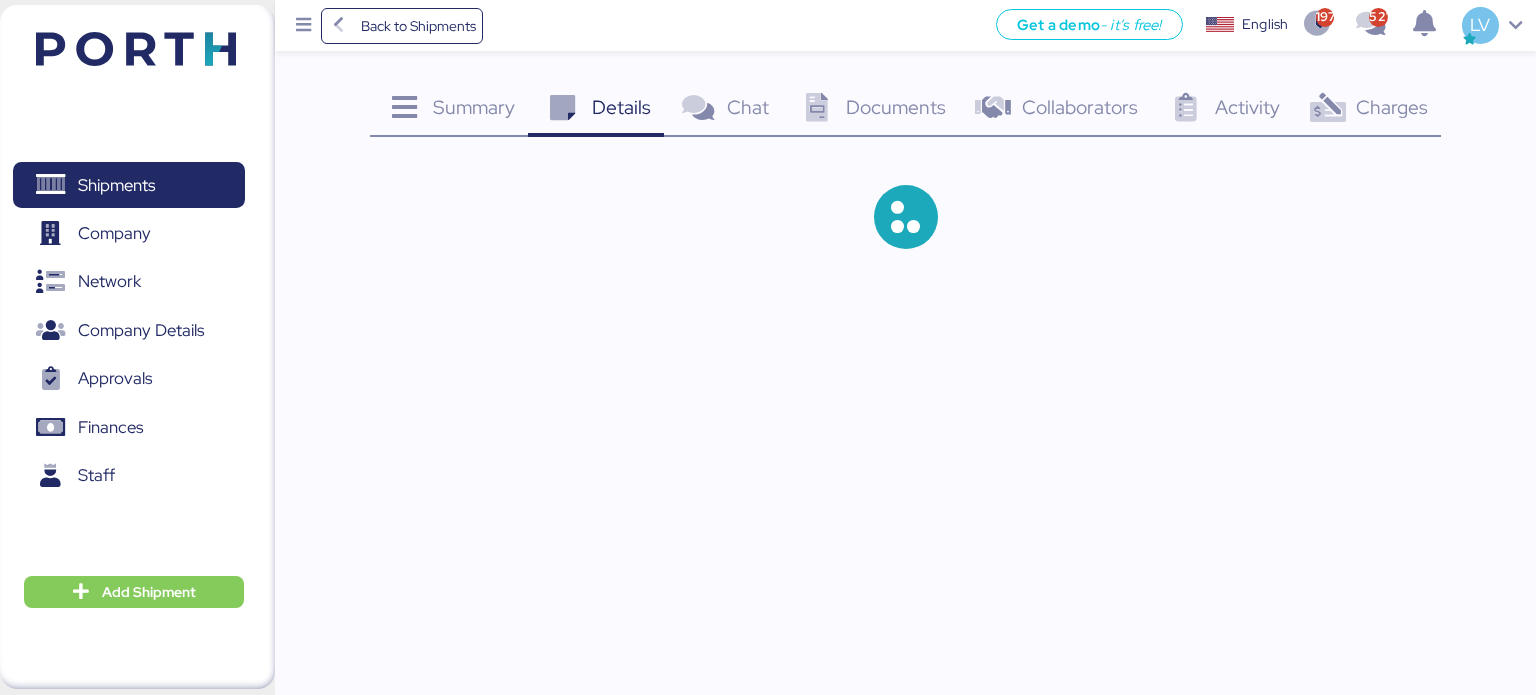 click on "Charges" at bounding box center (1392, 107) 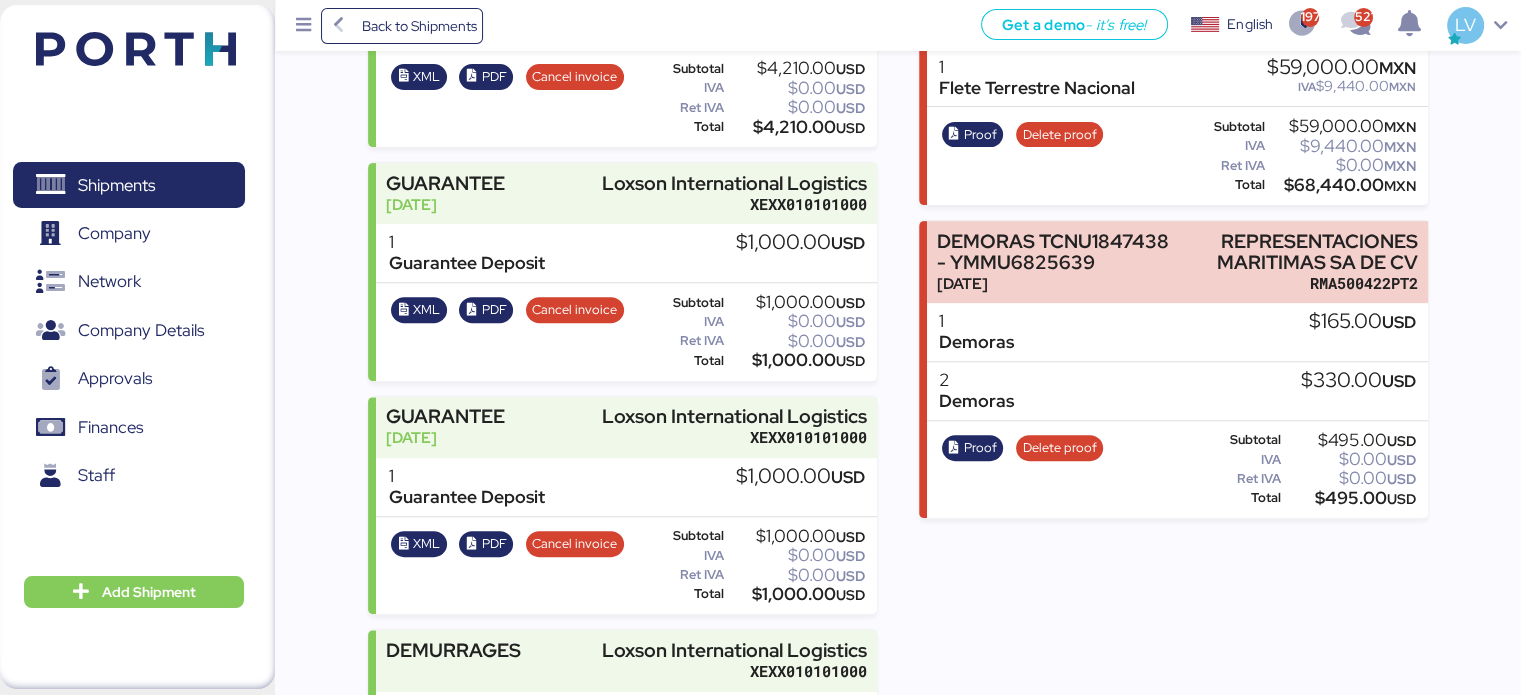scroll, scrollTop: 696, scrollLeft: 0, axis: vertical 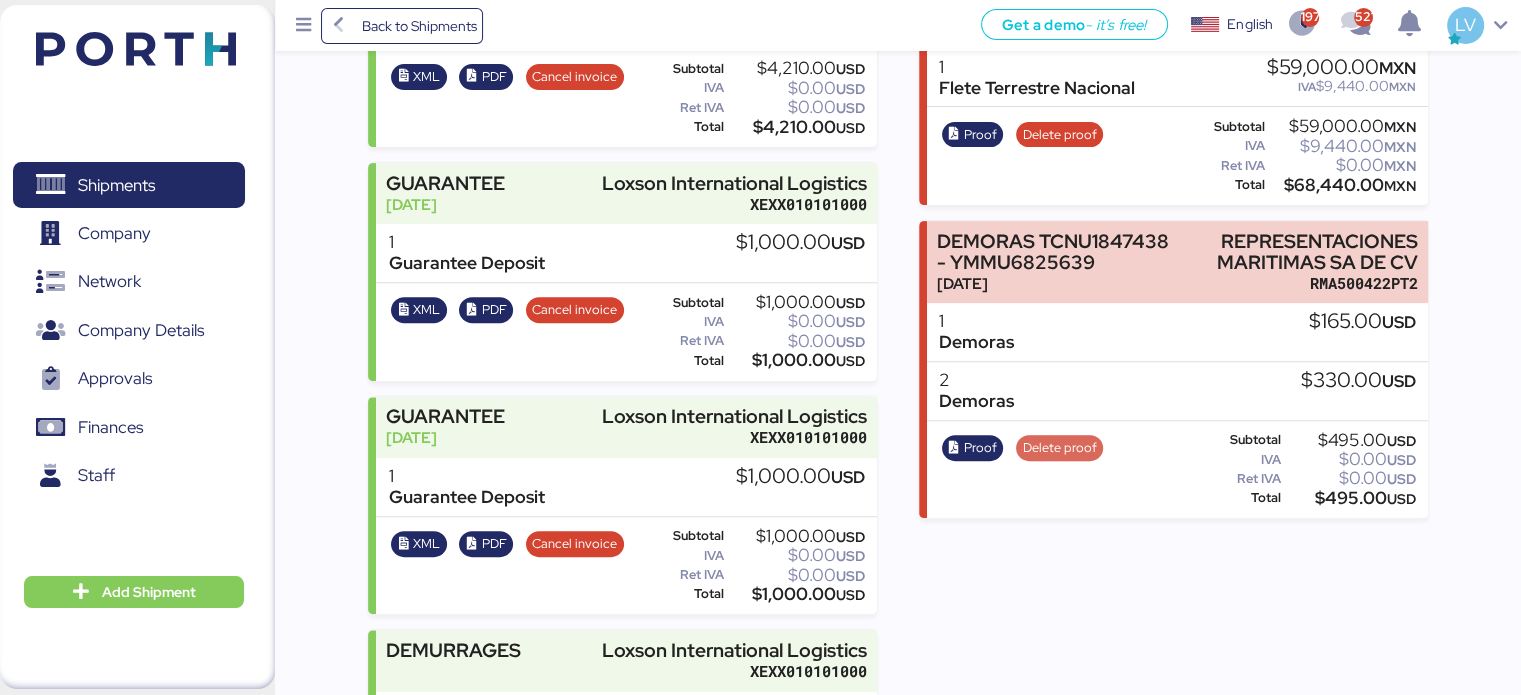 click on "Delete proof" at bounding box center (1060, 448) 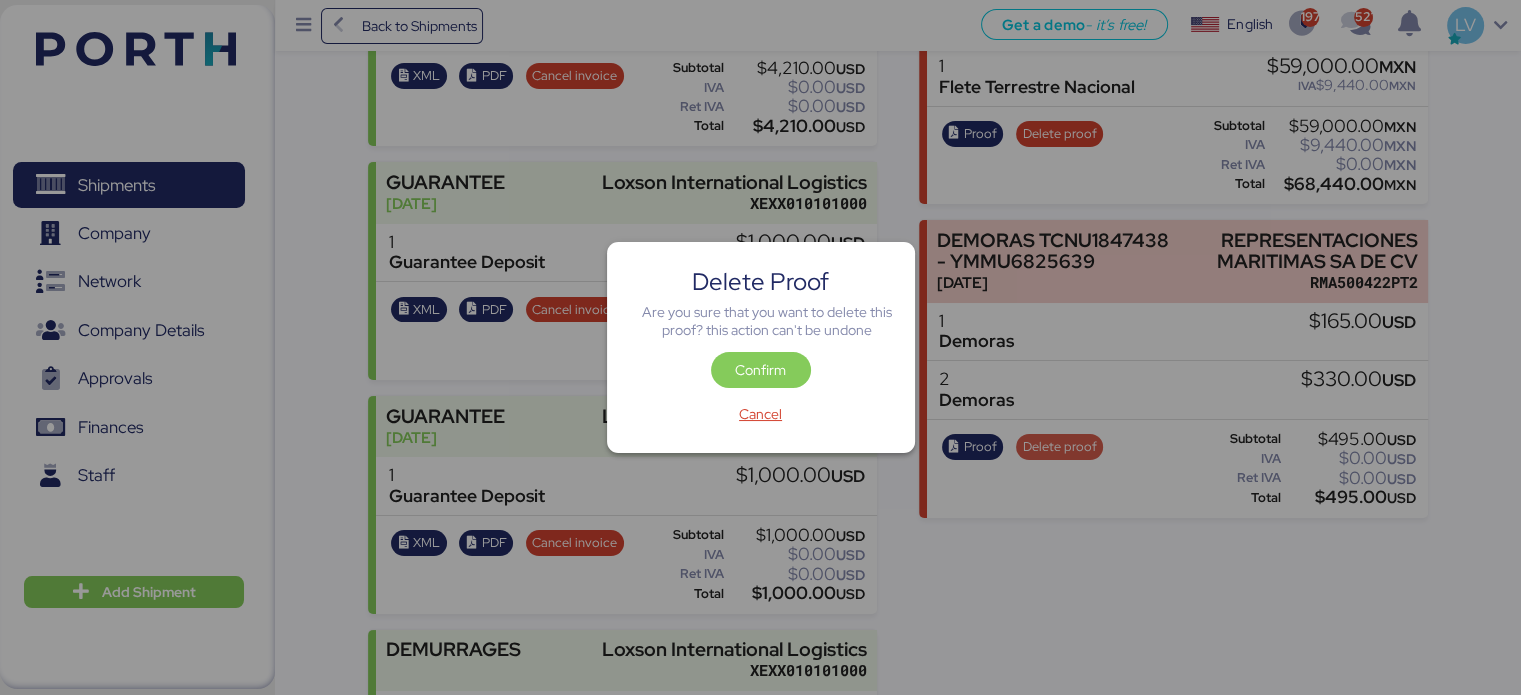 scroll, scrollTop: 0, scrollLeft: 0, axis: both 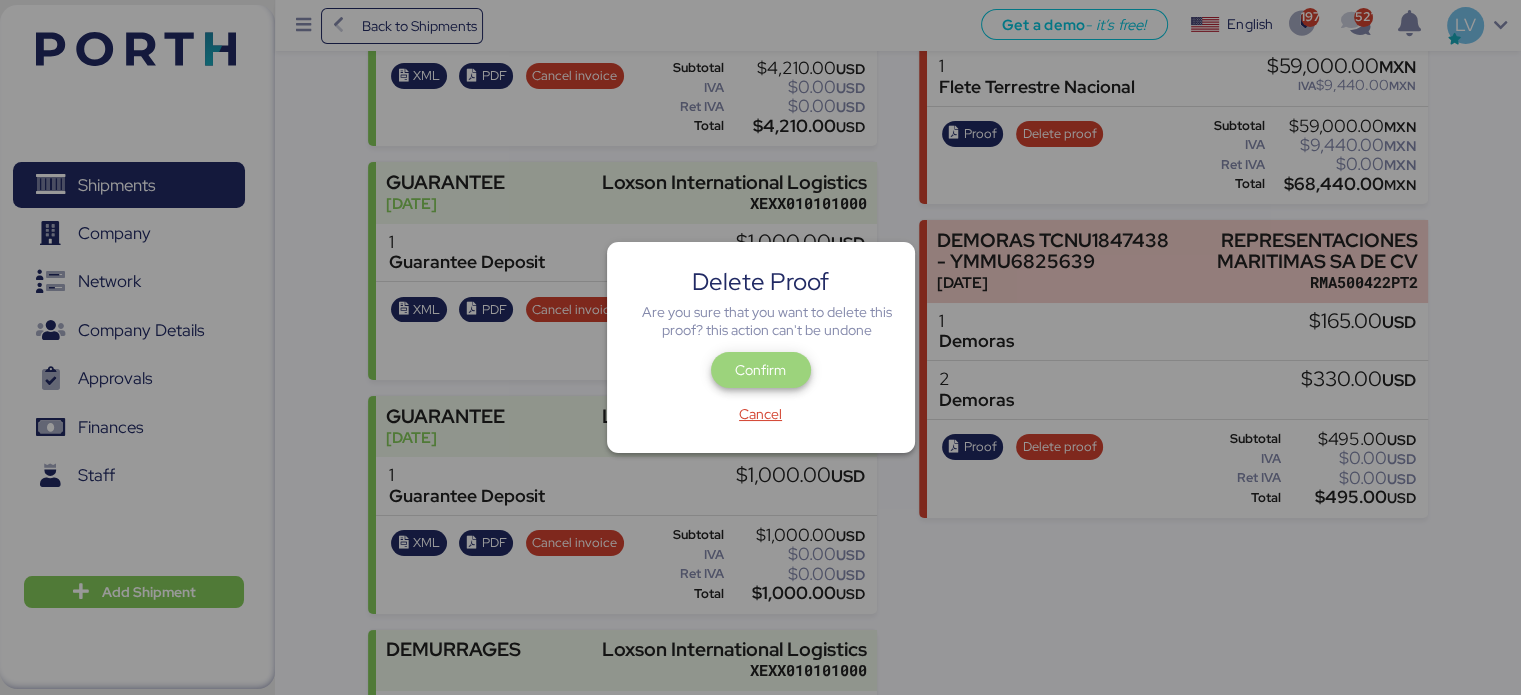 click on "Confirm" at bounding box center (760, 370) 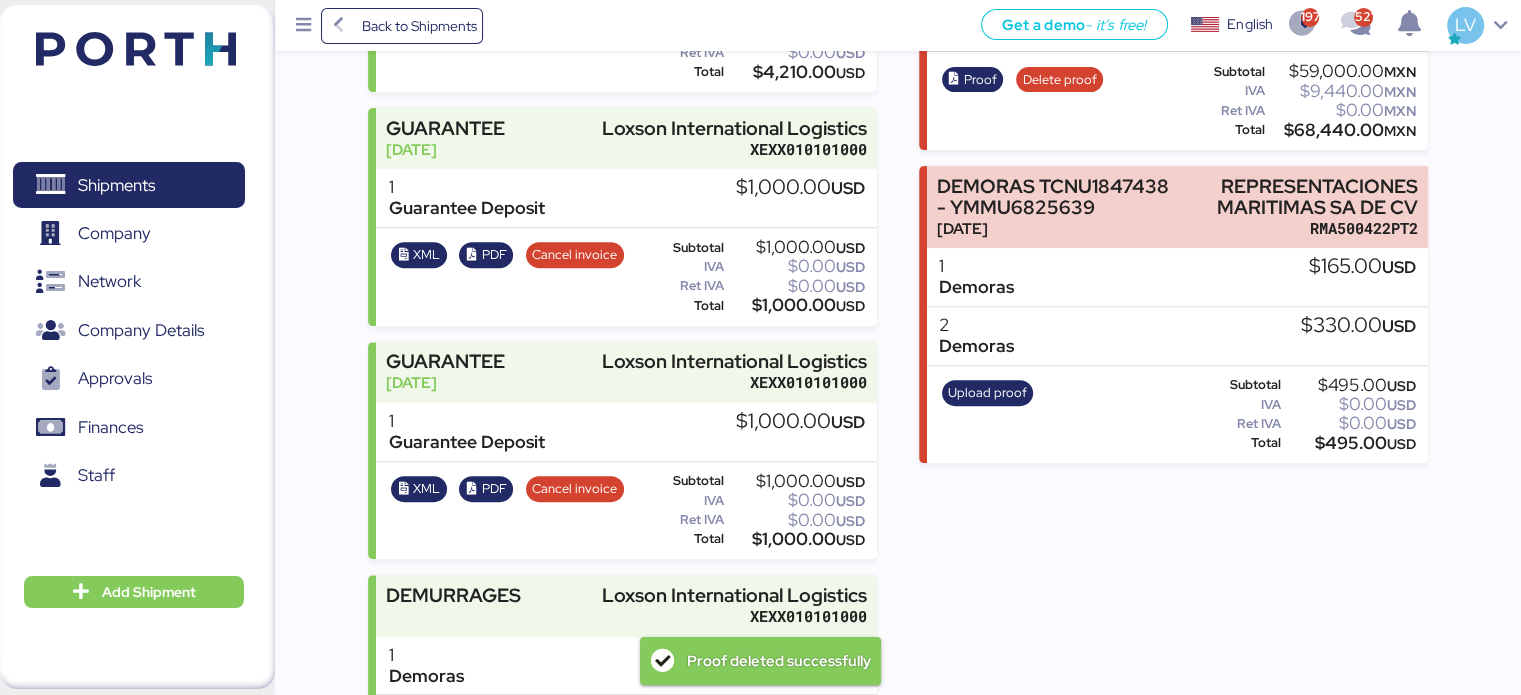 scroll, scrollTop: 918, scrollLeft: 0, axis: vertical 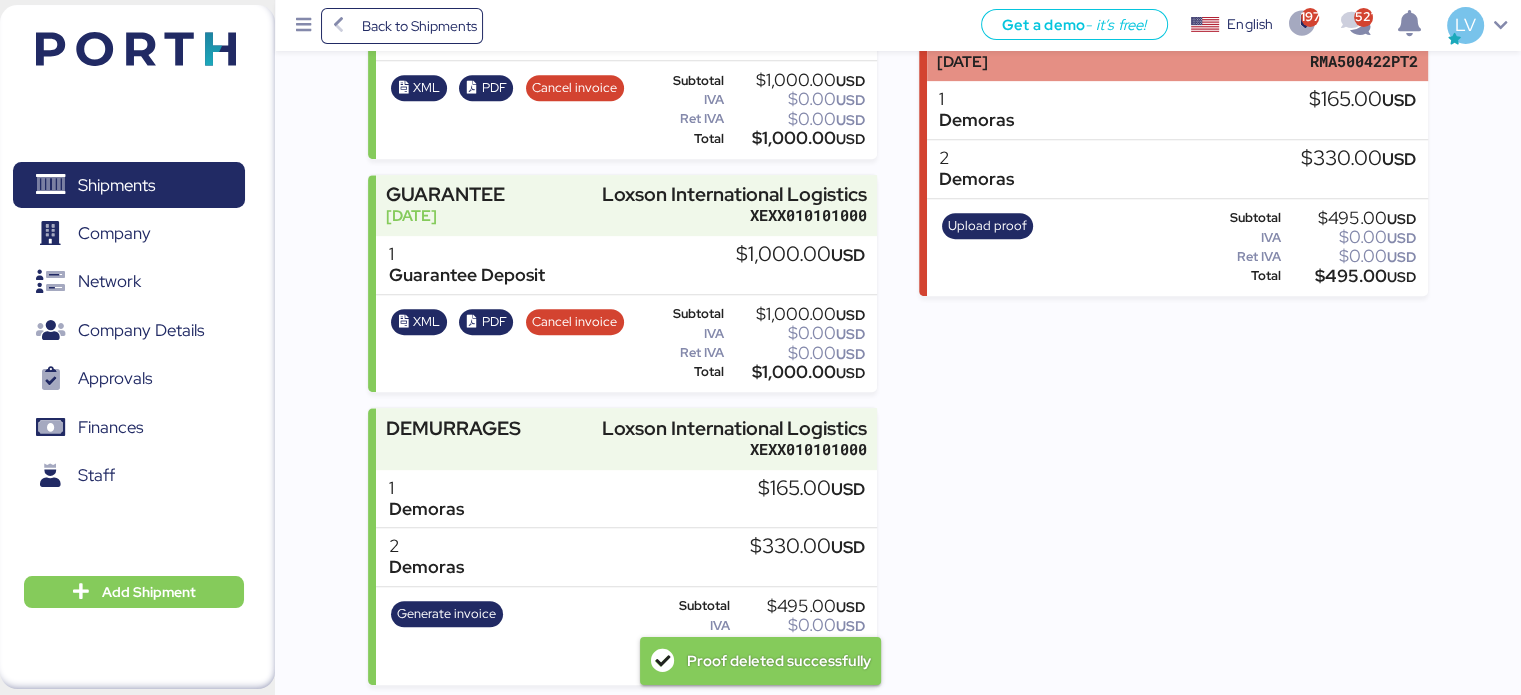 click on "DEMORAS TCNU1847438 - YMMU6825639 [DATE] REPRESENTACIONES MARITIMAS SA DE CV RMA500422PT2" at bounding box center (1177, 40) 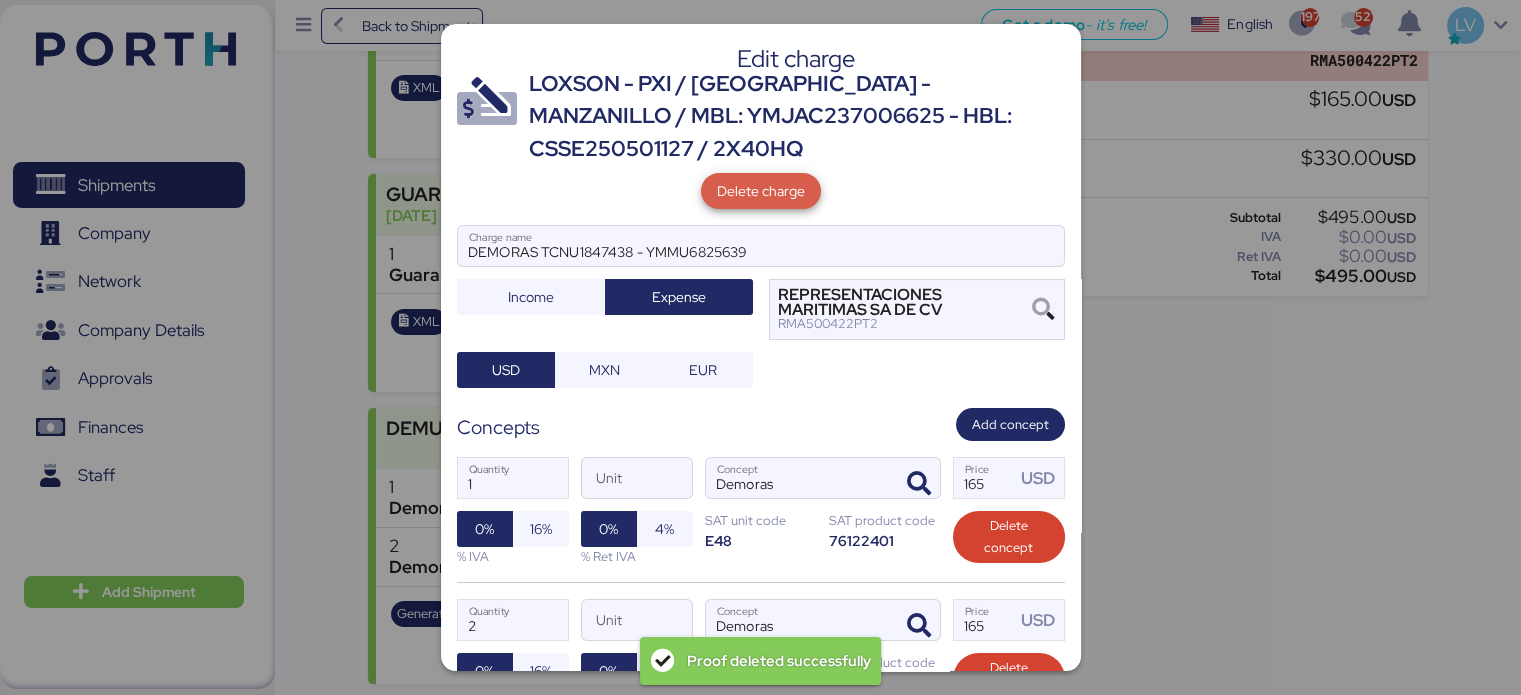 click on "Delete charge" at bounding box center (761, 191) 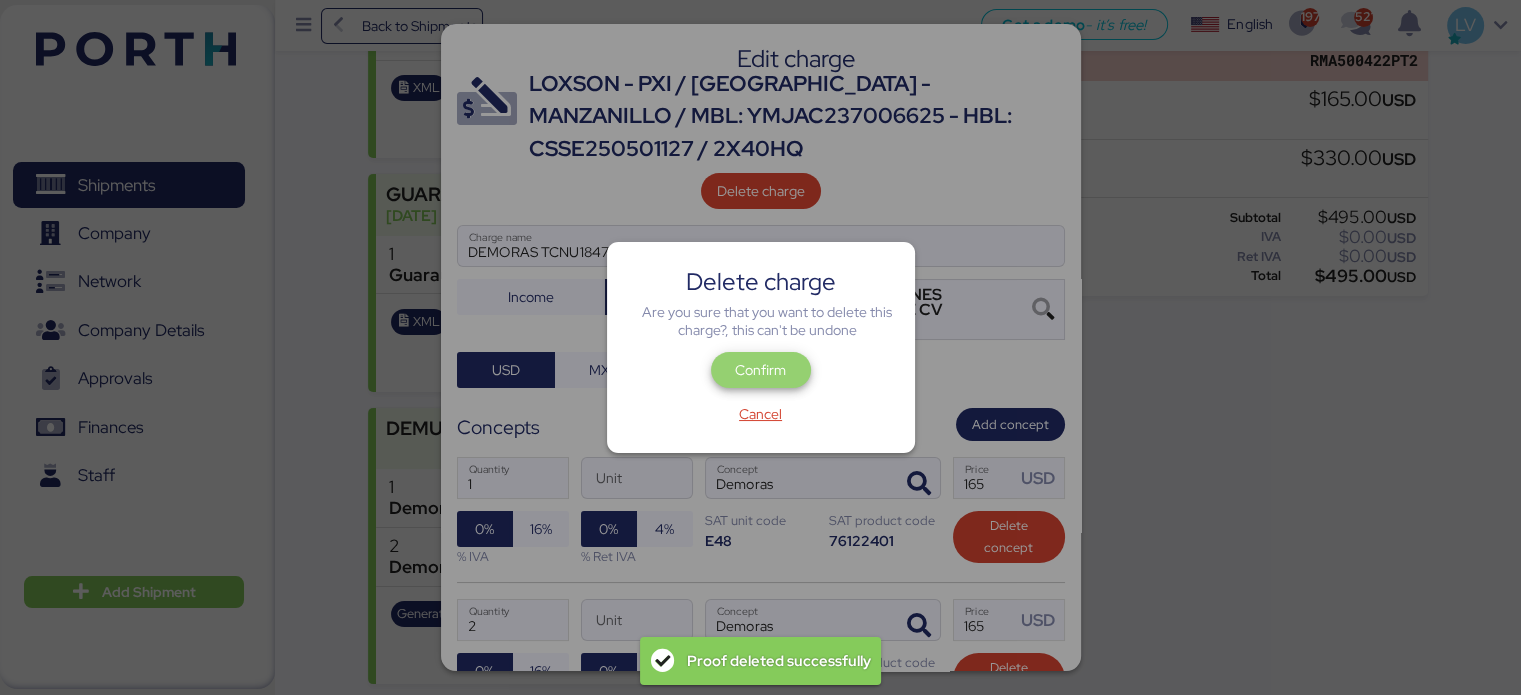 click on "Confirm" at bounding box center (761, 370) 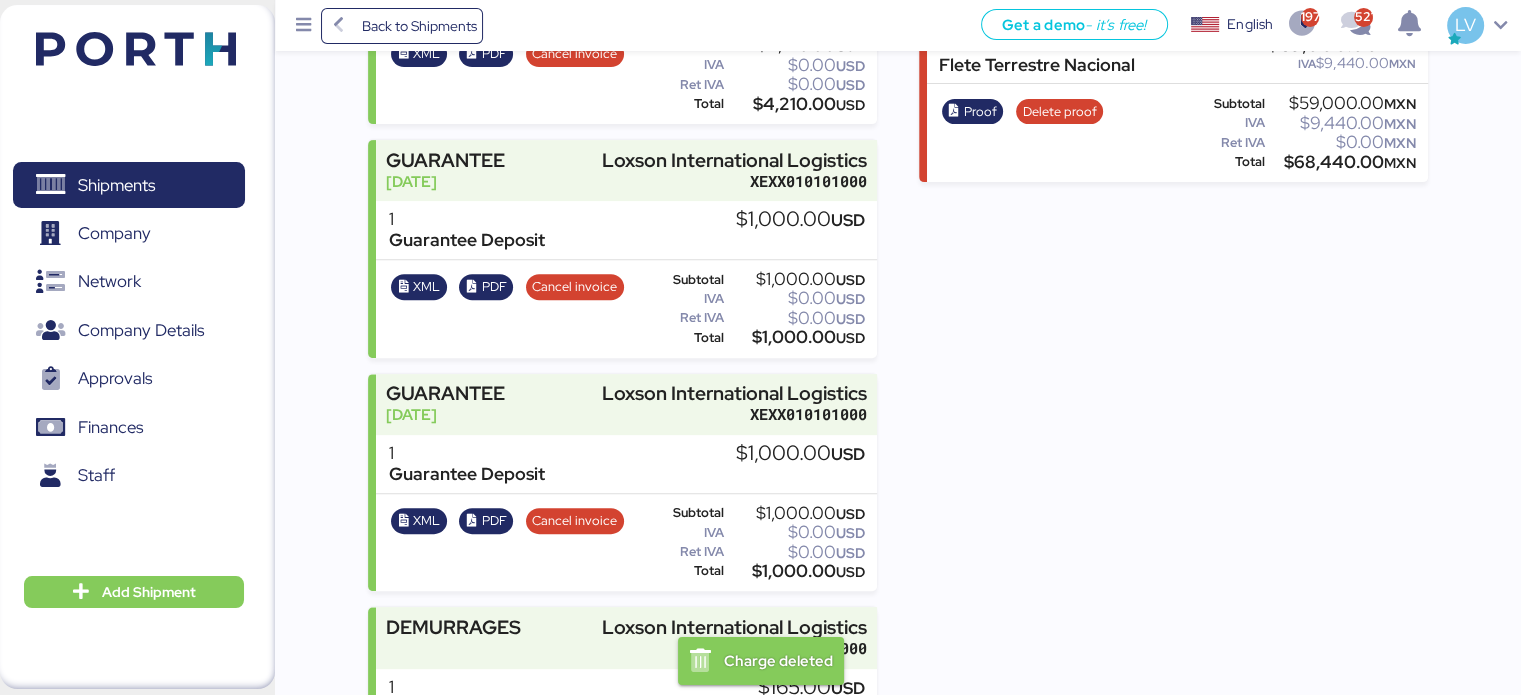 scroll, scrollTop: 918, scrollLeft: 0, axis: vertical 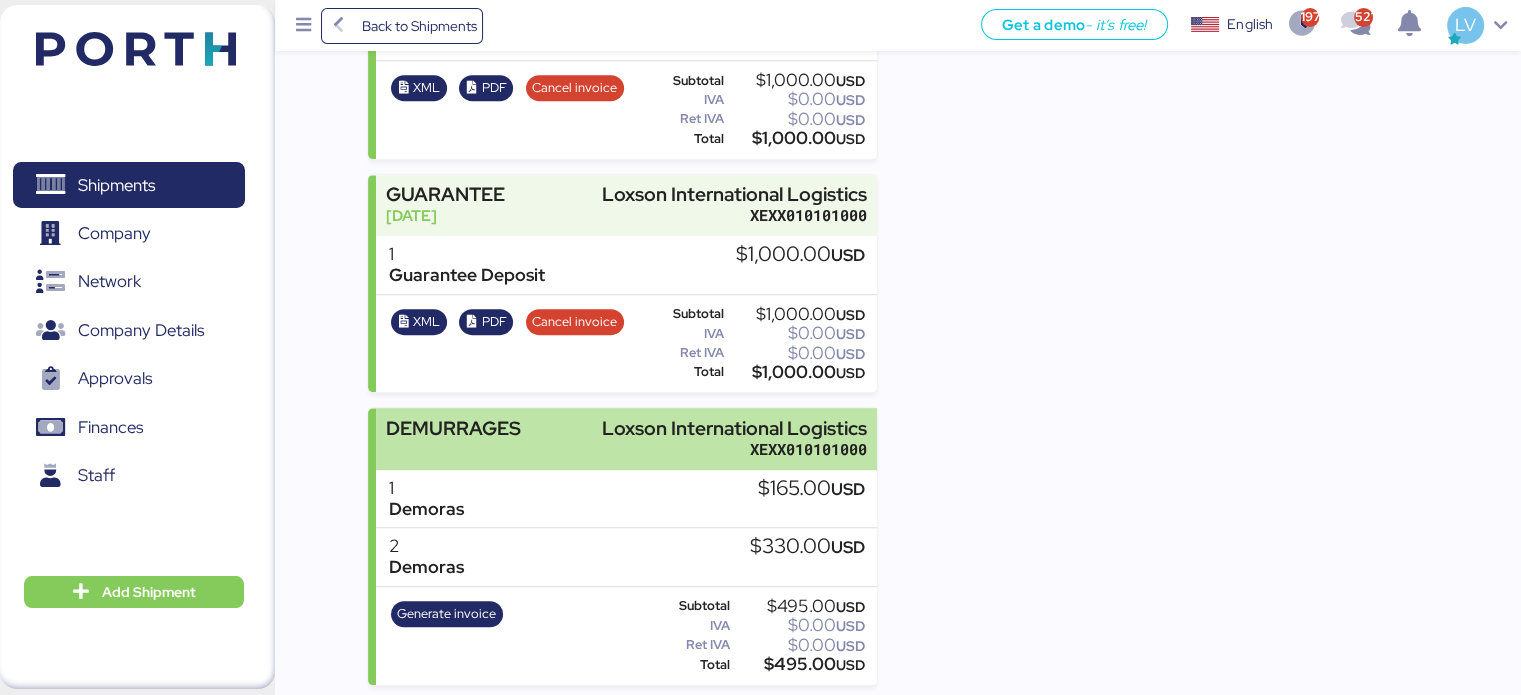 click on "XEXX010101000" at bounding box center [734, 449] 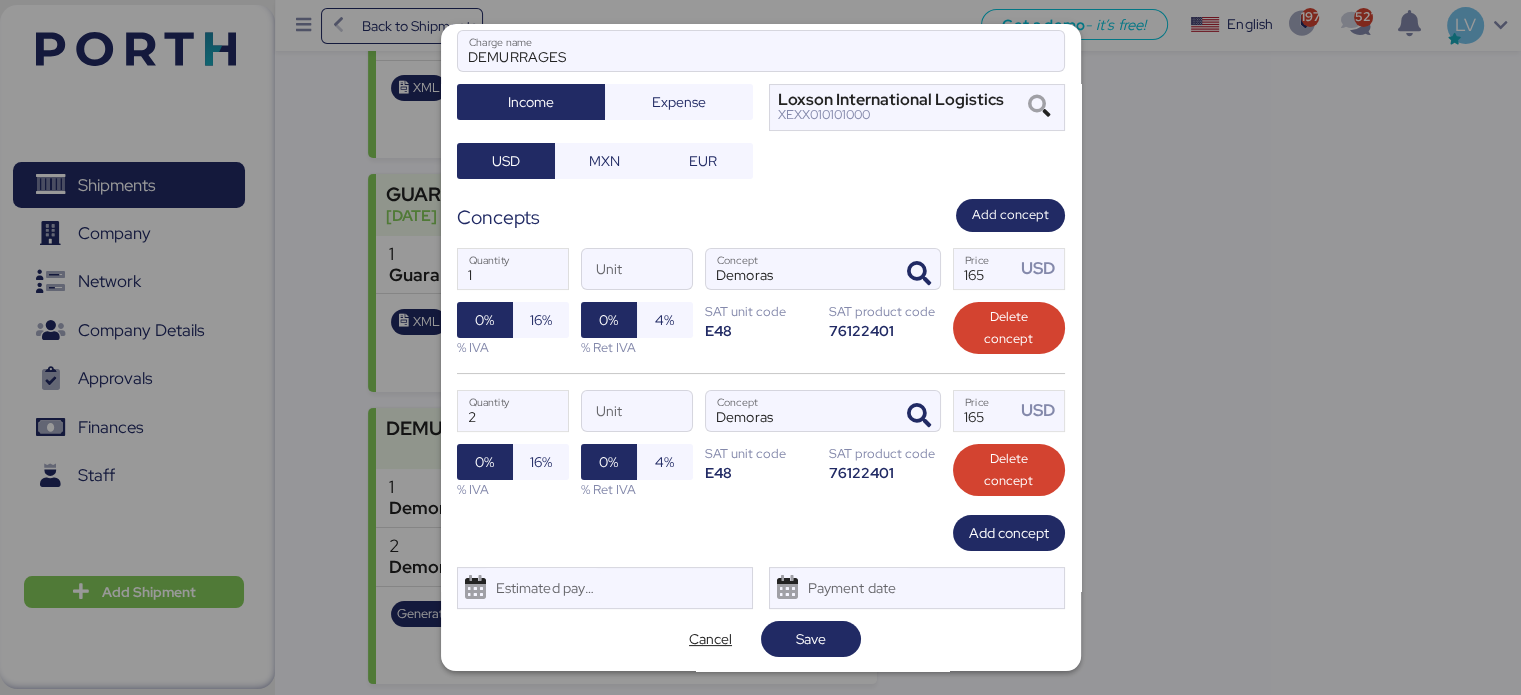 scroll, scrollTop: 0, scrollLeft: 0, axis: both 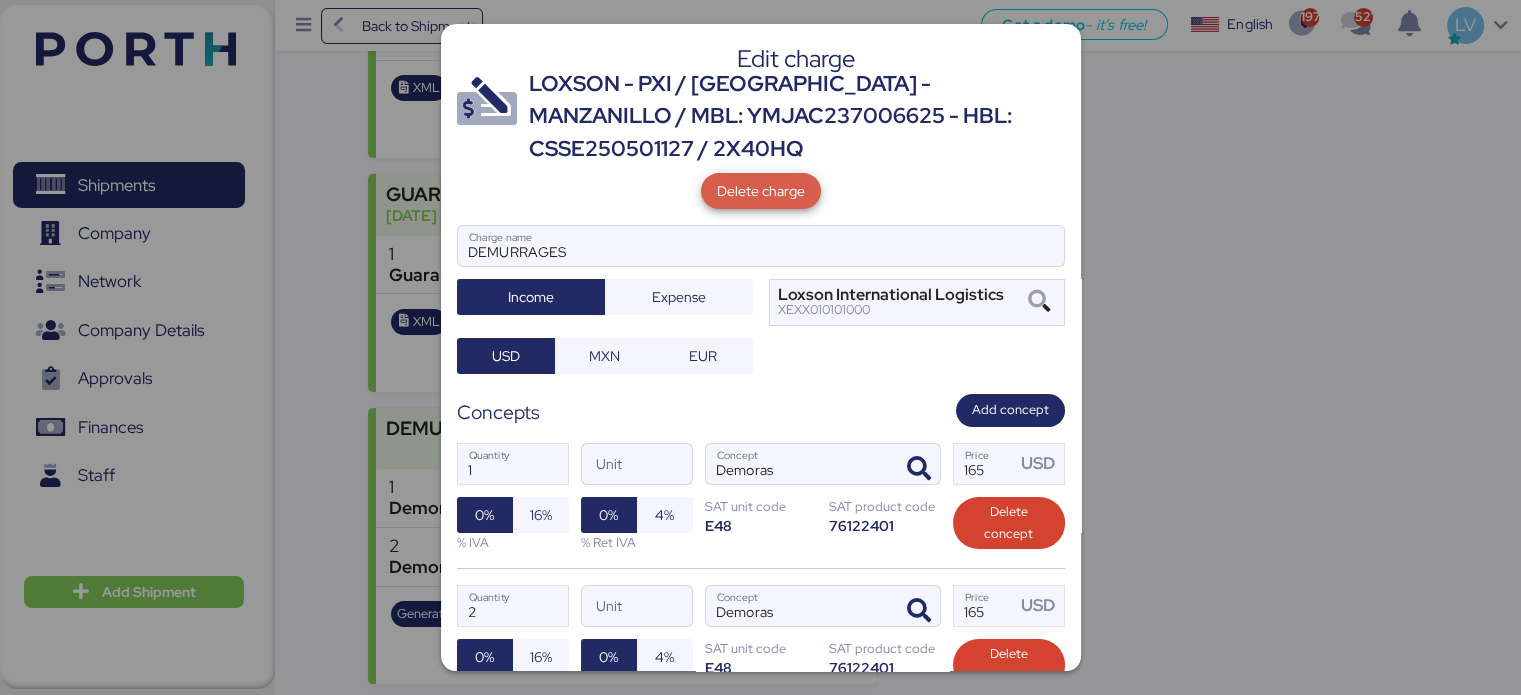 click on "Delete charge" at bounding box center [761, 191] 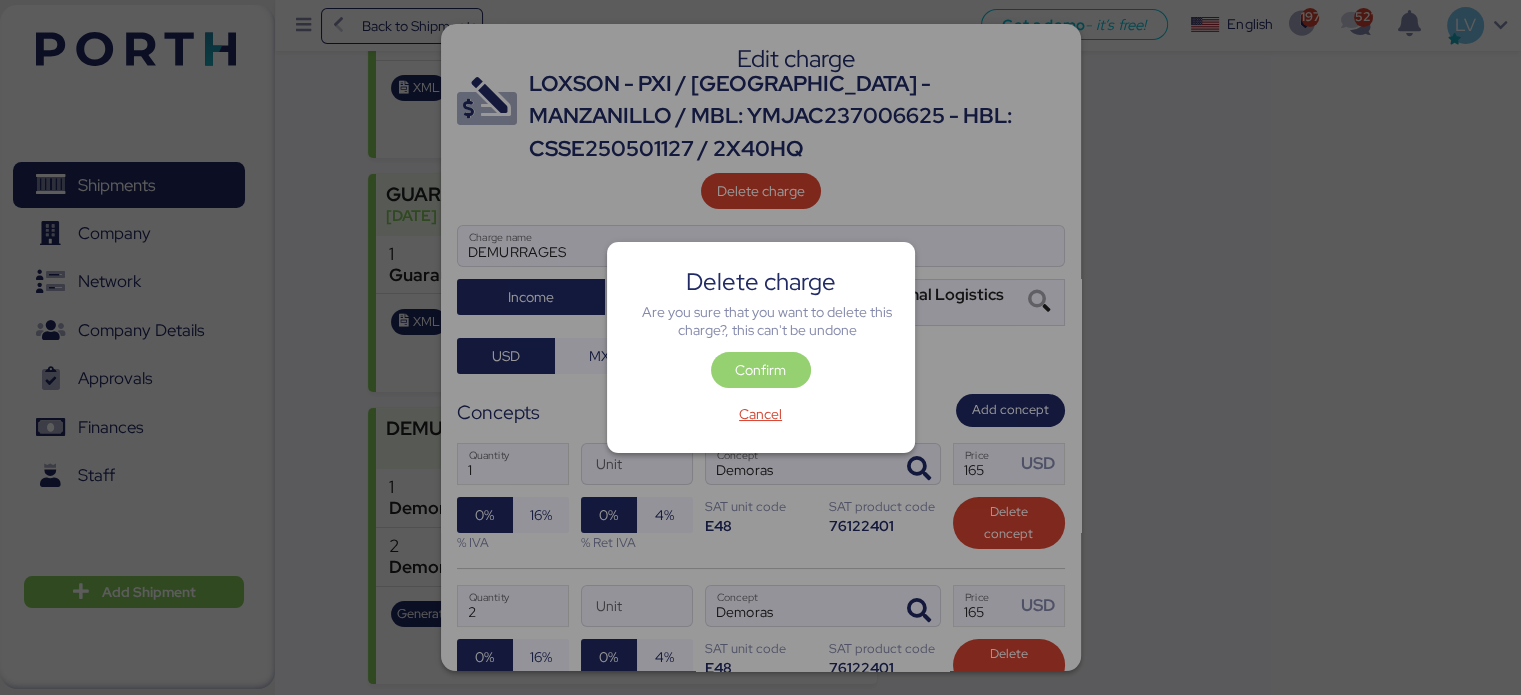 click on "Confirm" at bounding box center [760, 370] 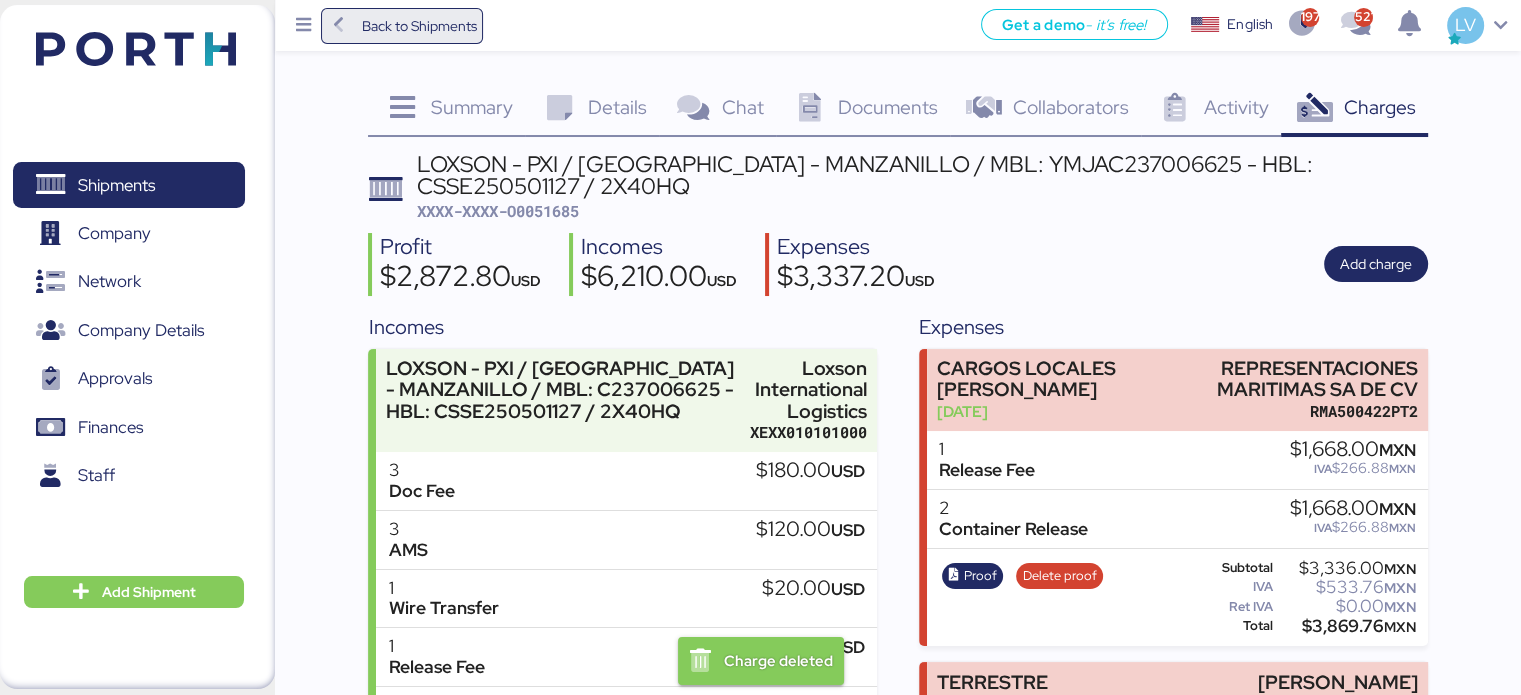 click on "Back to Shipments" at bounding box center [418, 26] 